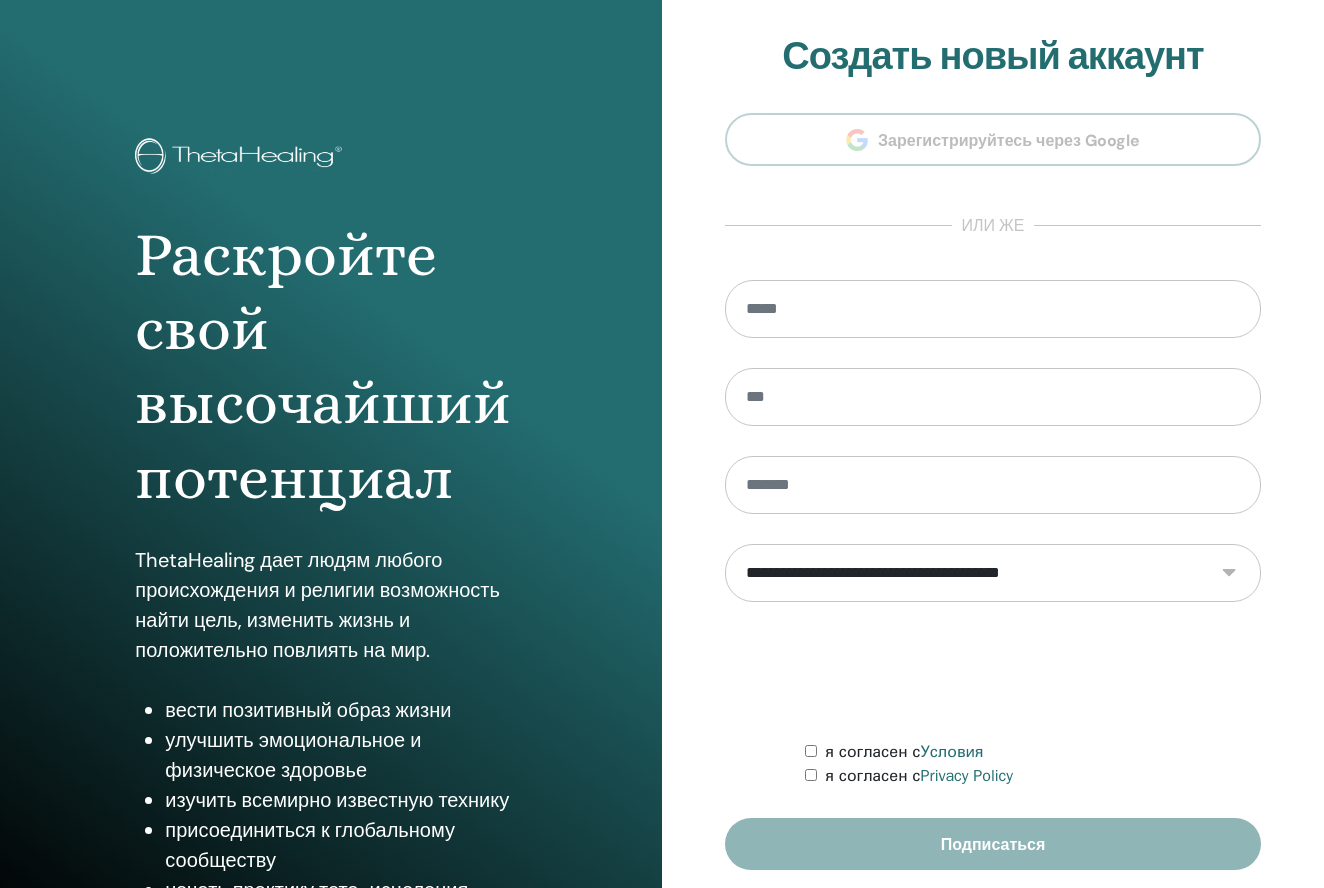 scroll, scrollTop: 0, scrollLeft: 0, axis: both 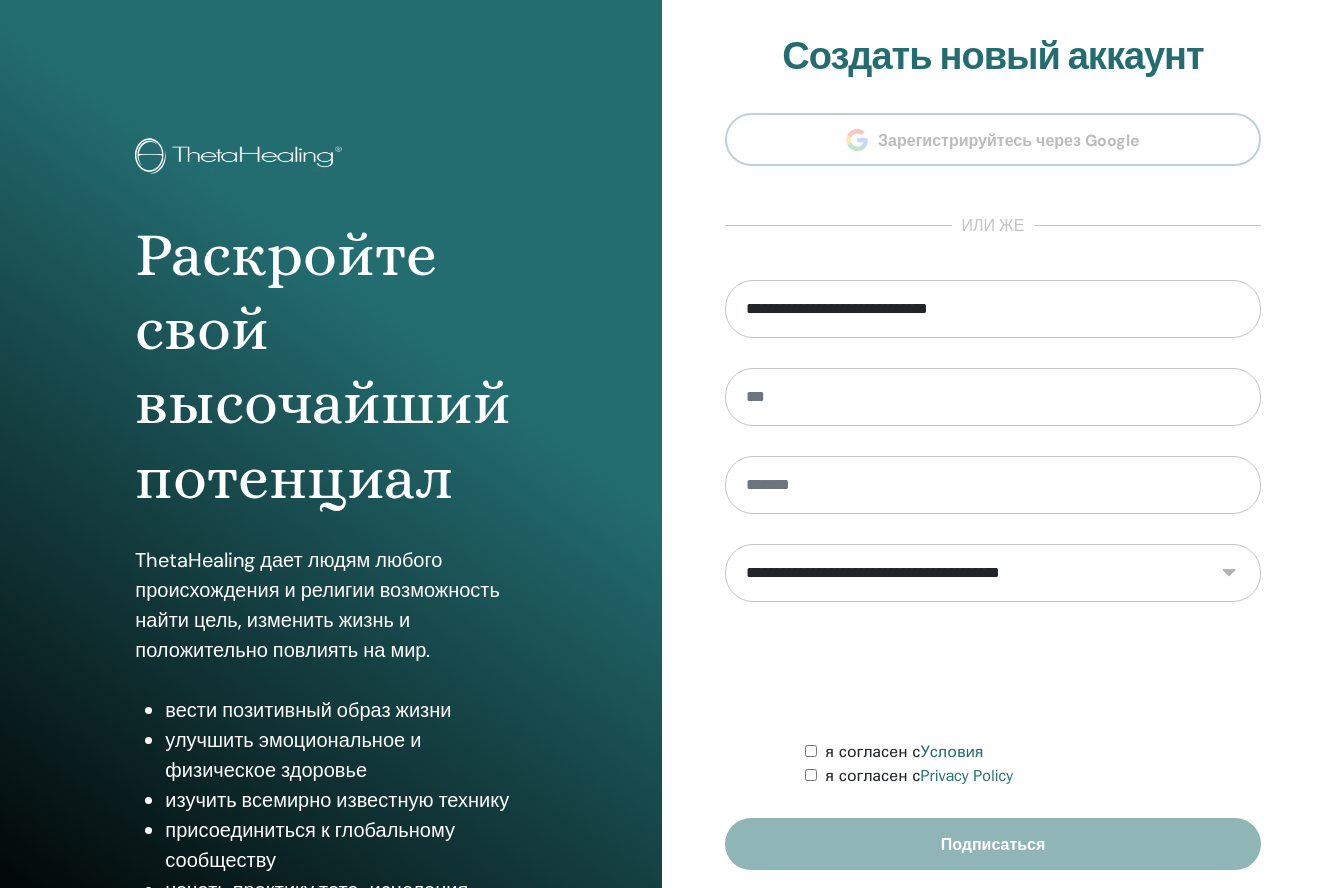 type on "**********" 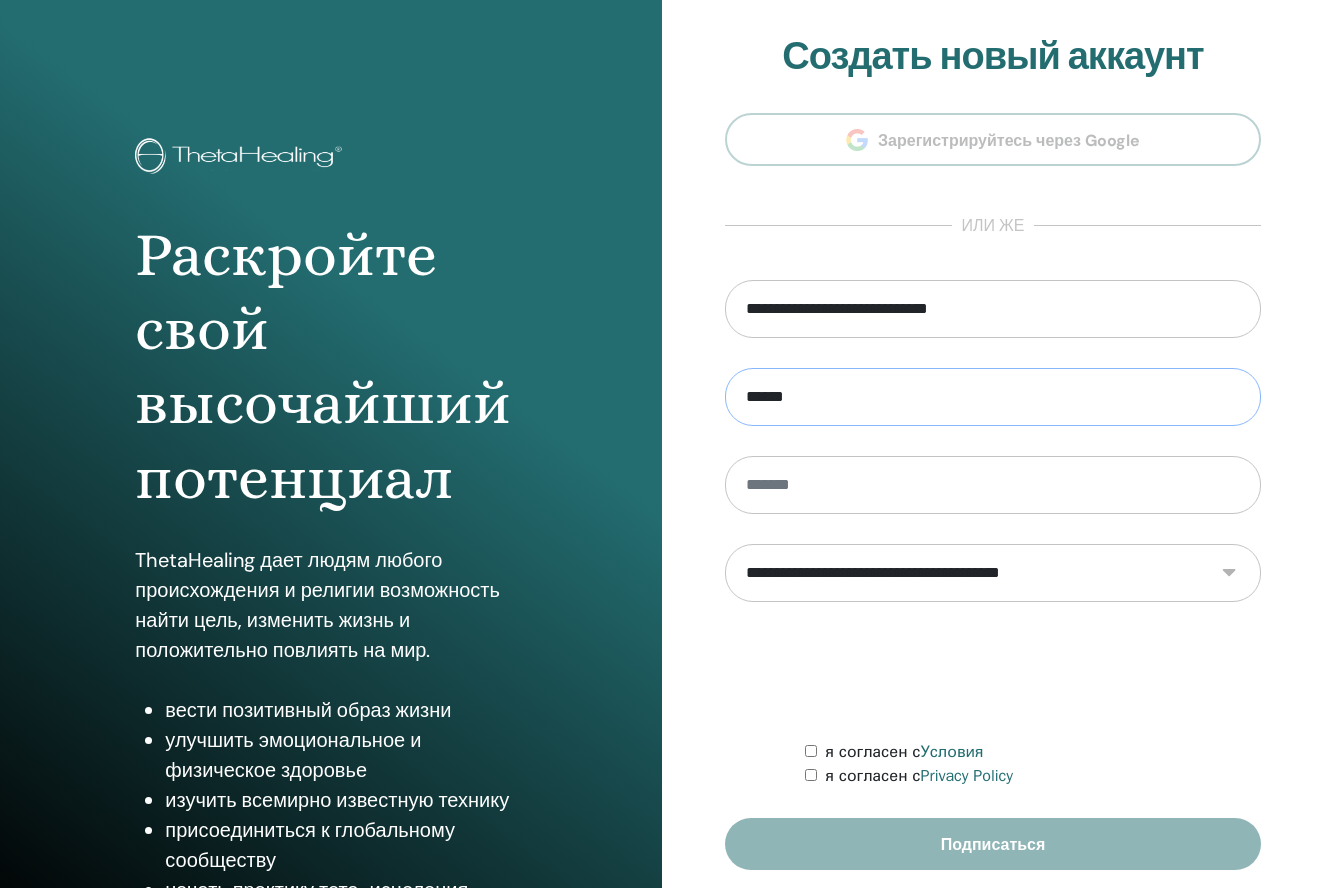 type on "******" 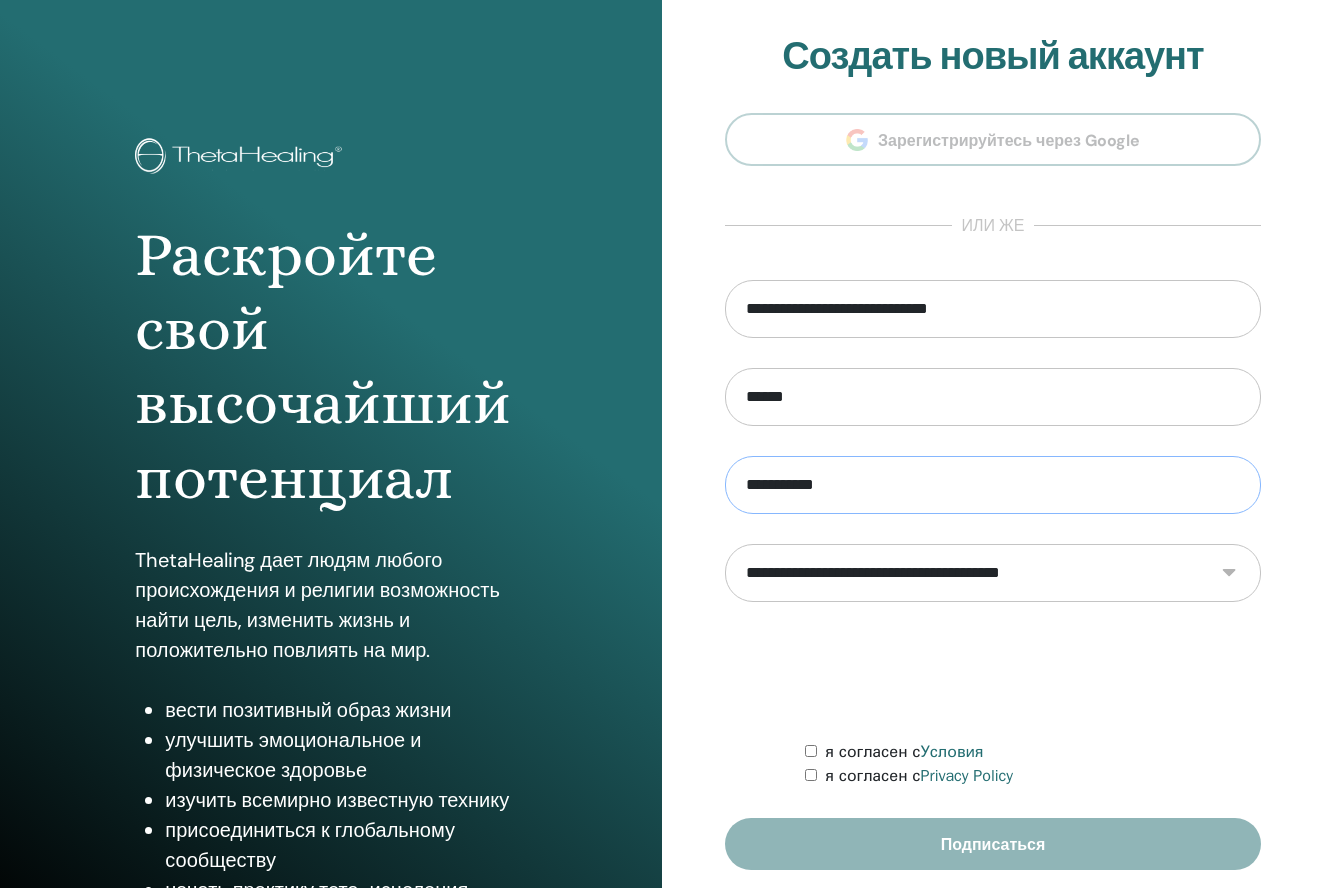 type on "**********" 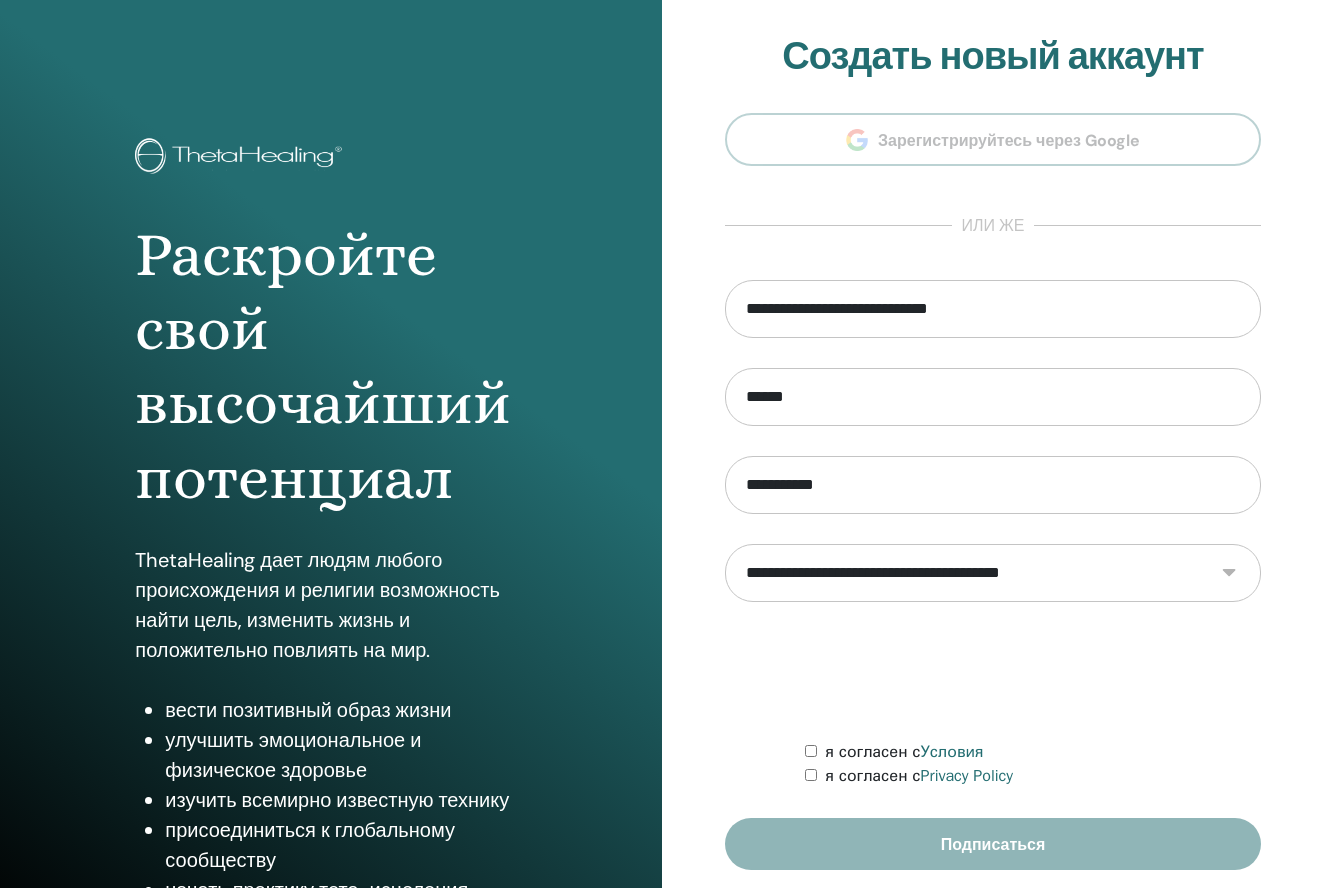 select on "***" 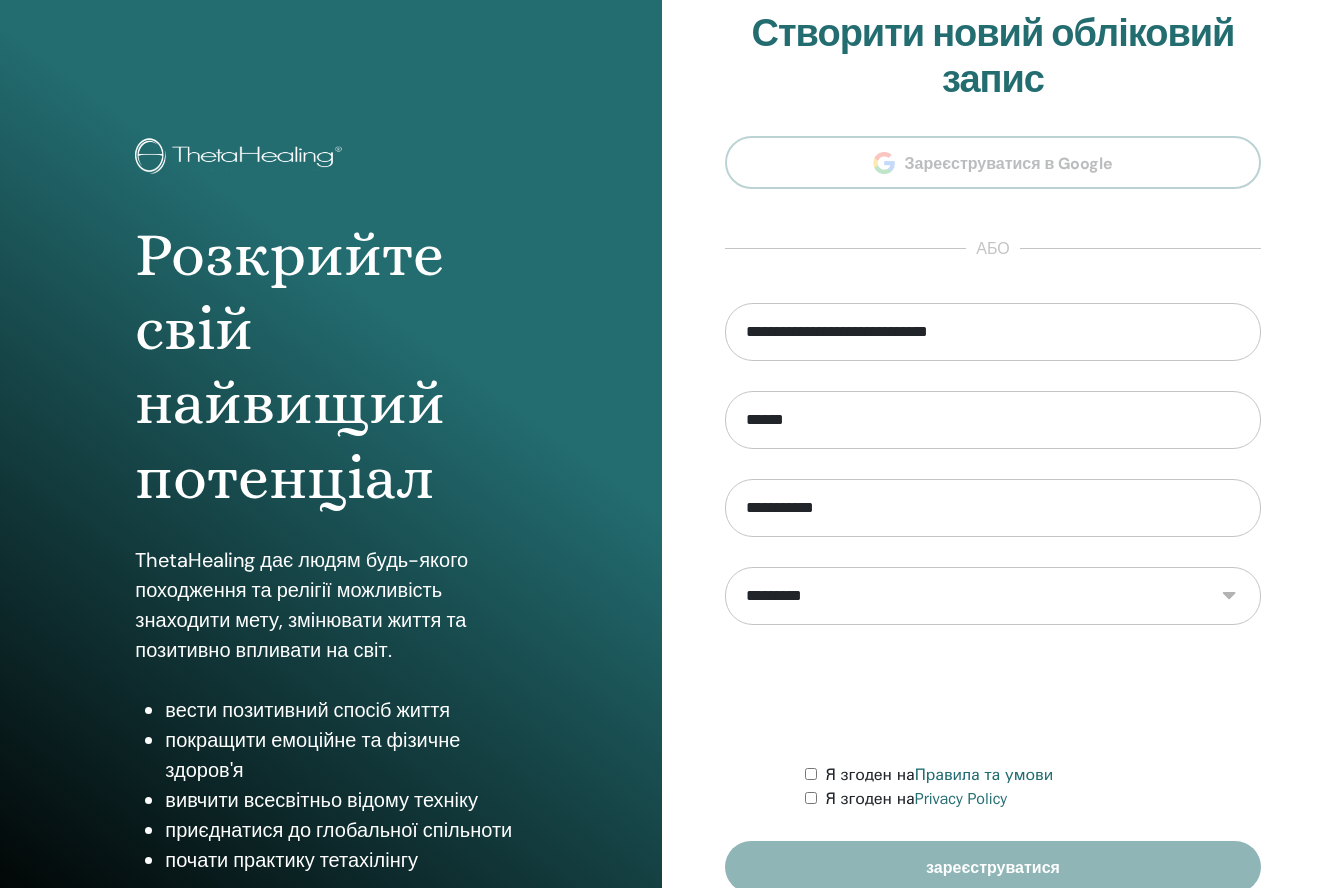 scroll, scrollTop: 0, scrollLeft: 0, axis: both 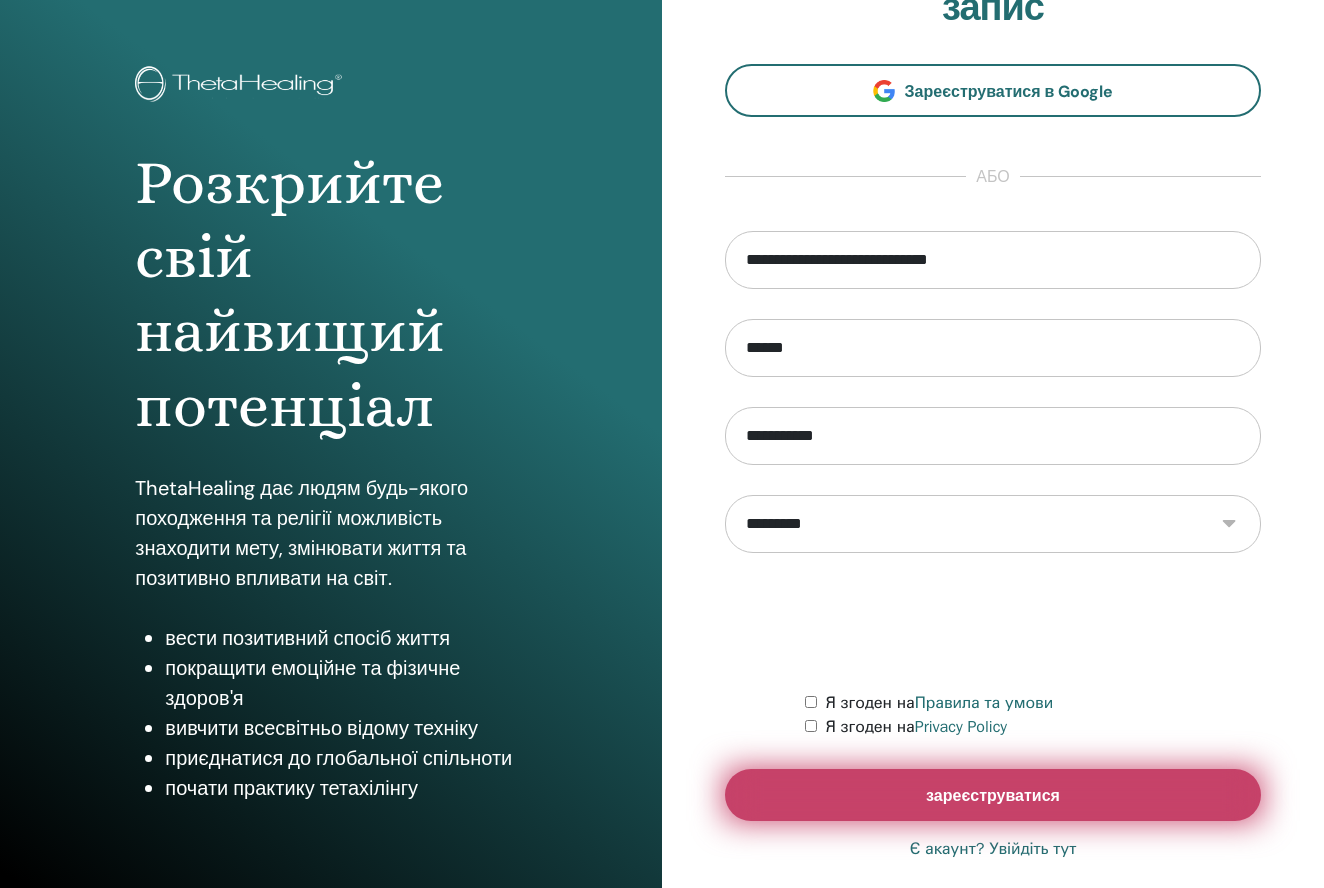 click on "зареєструватися" at bounding box center (993, 795) 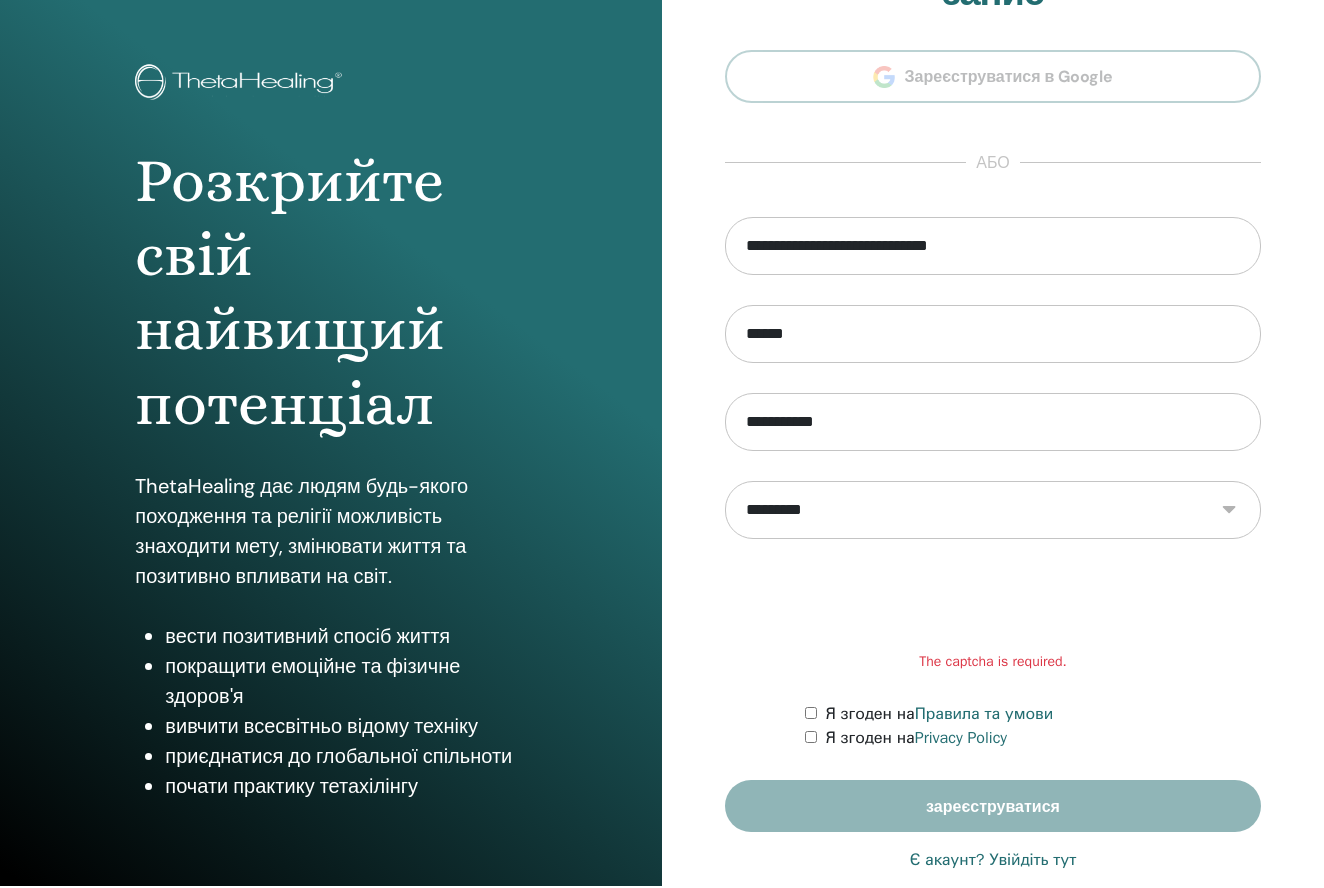 scroll, scrollTop: 73, scrollLeft: 0, axis: vertical 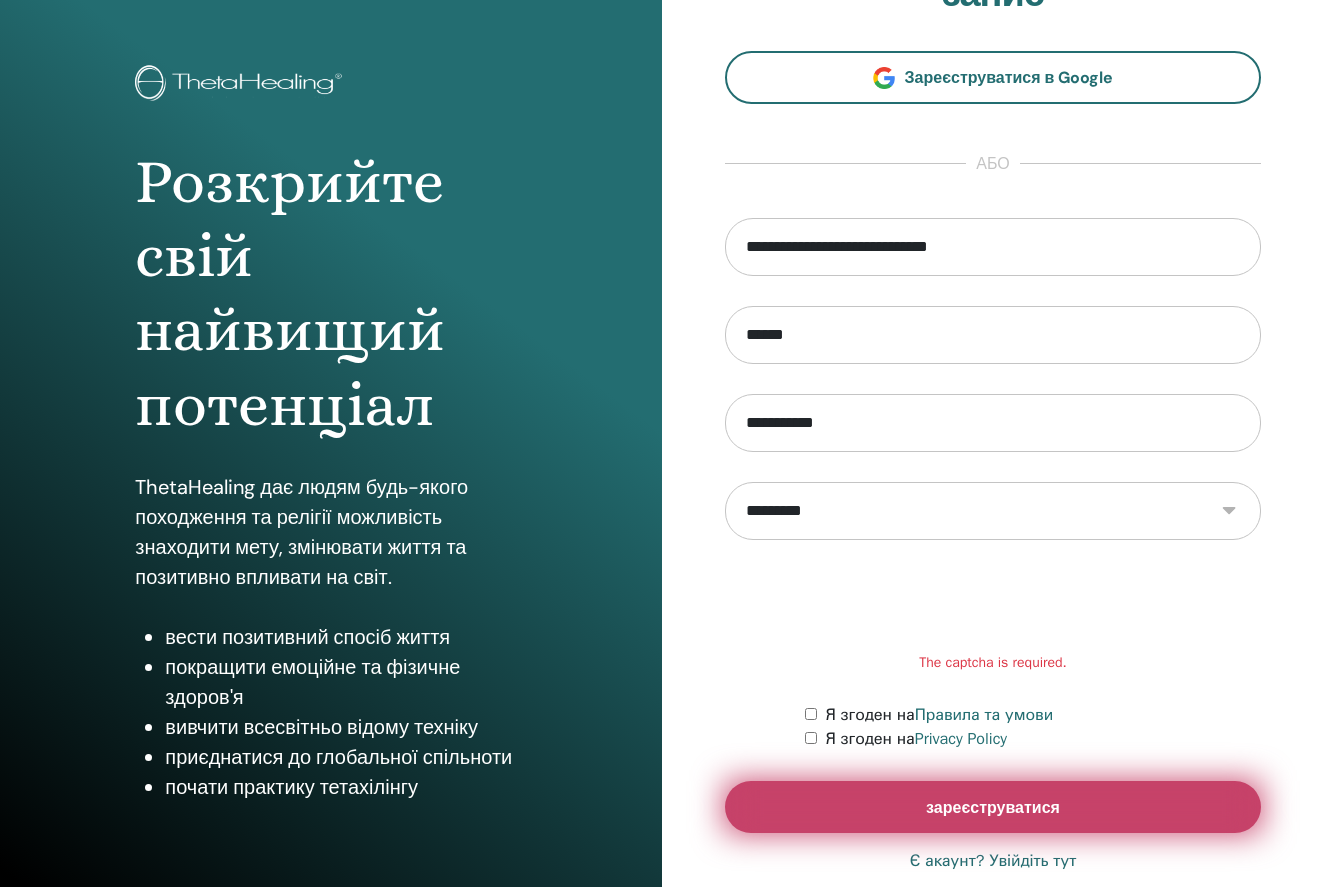 click on "зареєструватися" at bounding box center (993, 807) 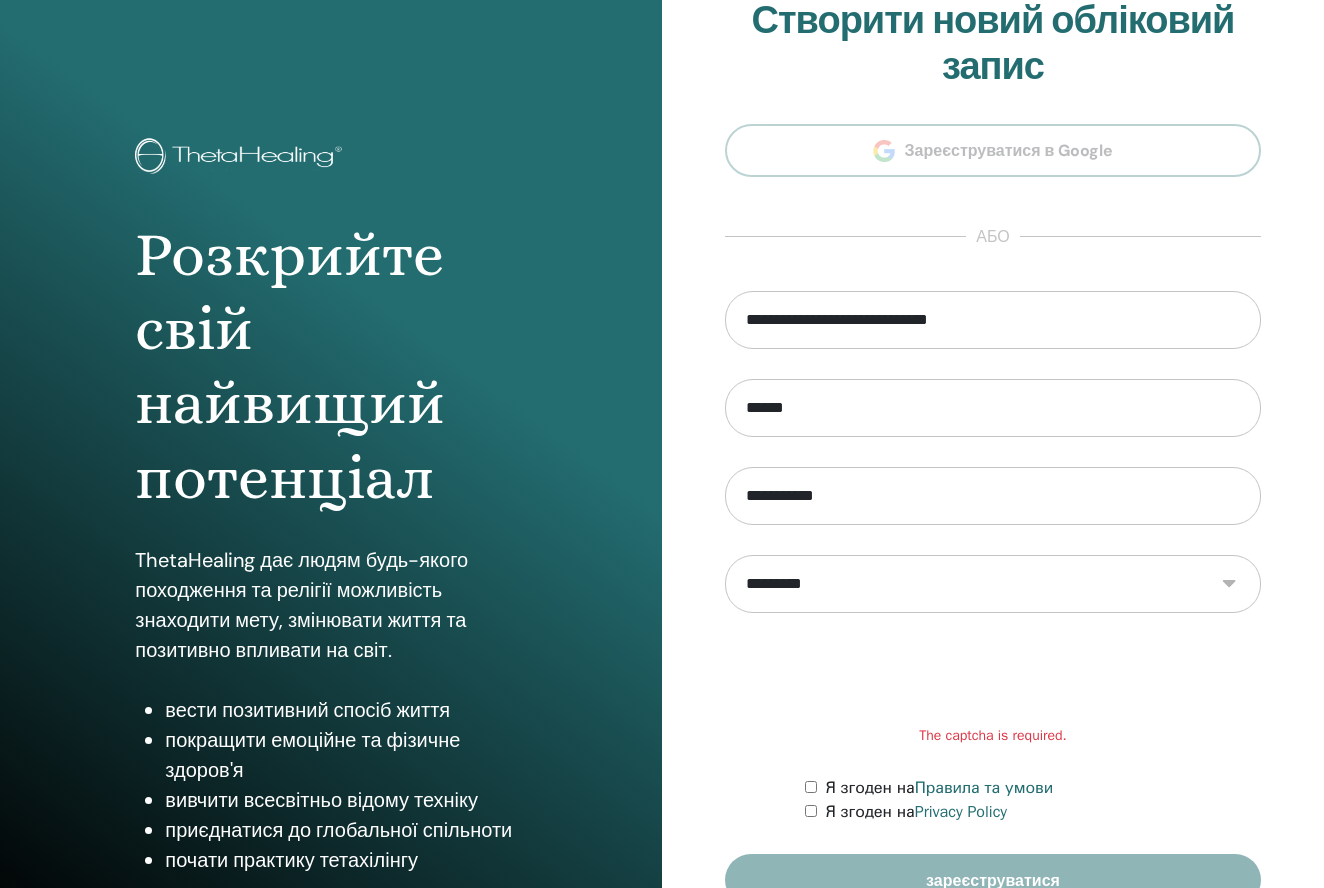 scroll, scrollTop: 0, scrollLeft: 0, axis: both 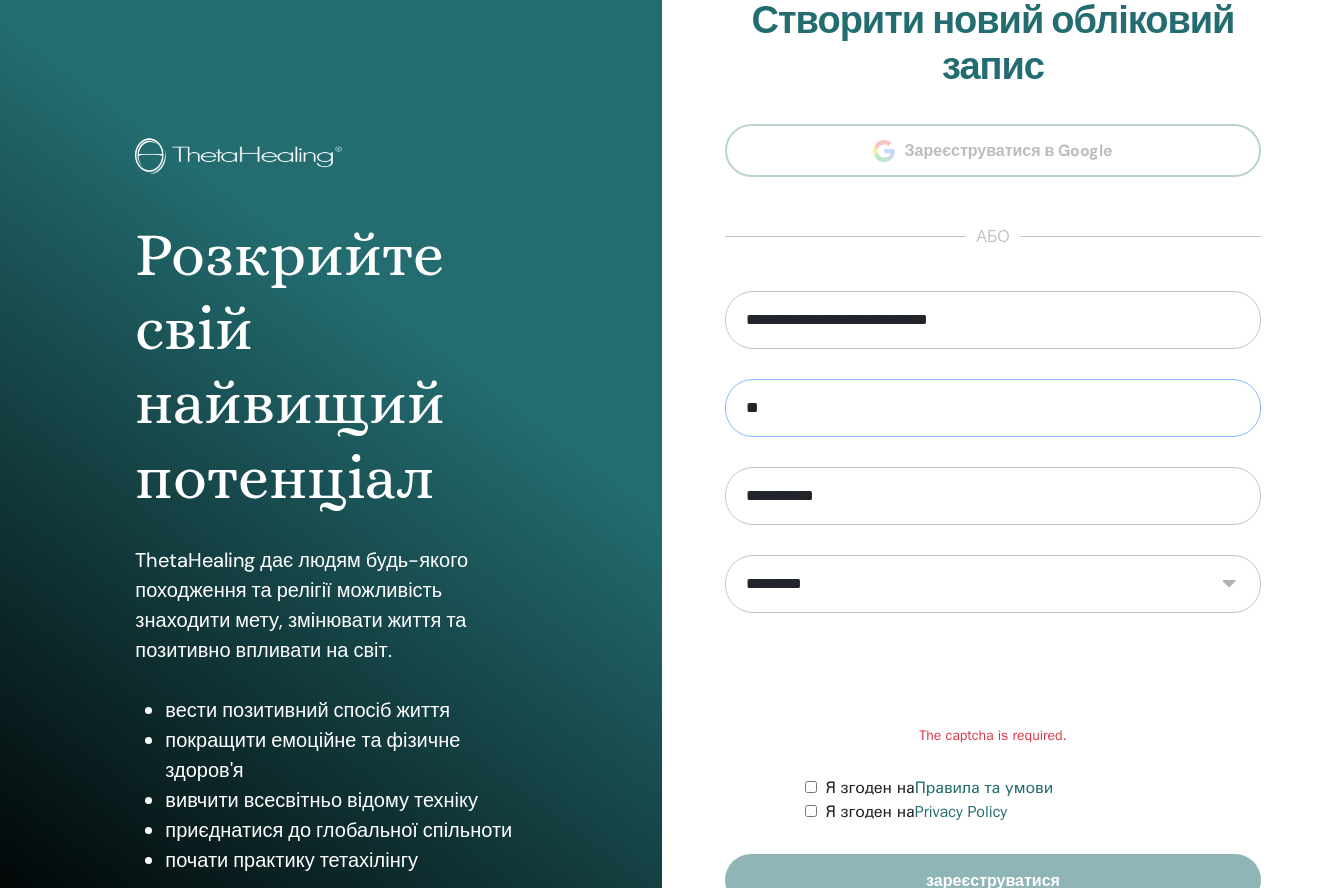type on "*" 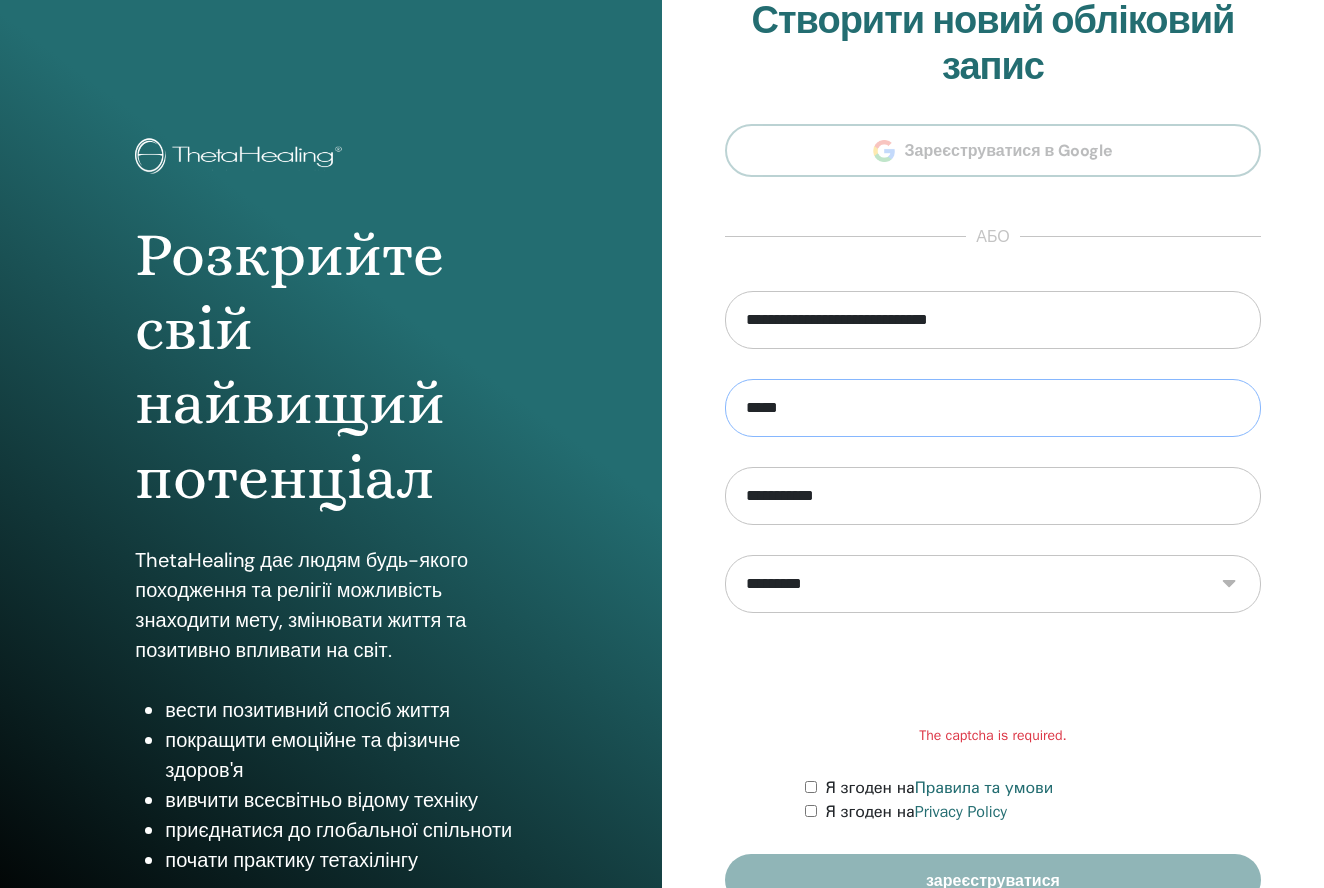 type on "******" 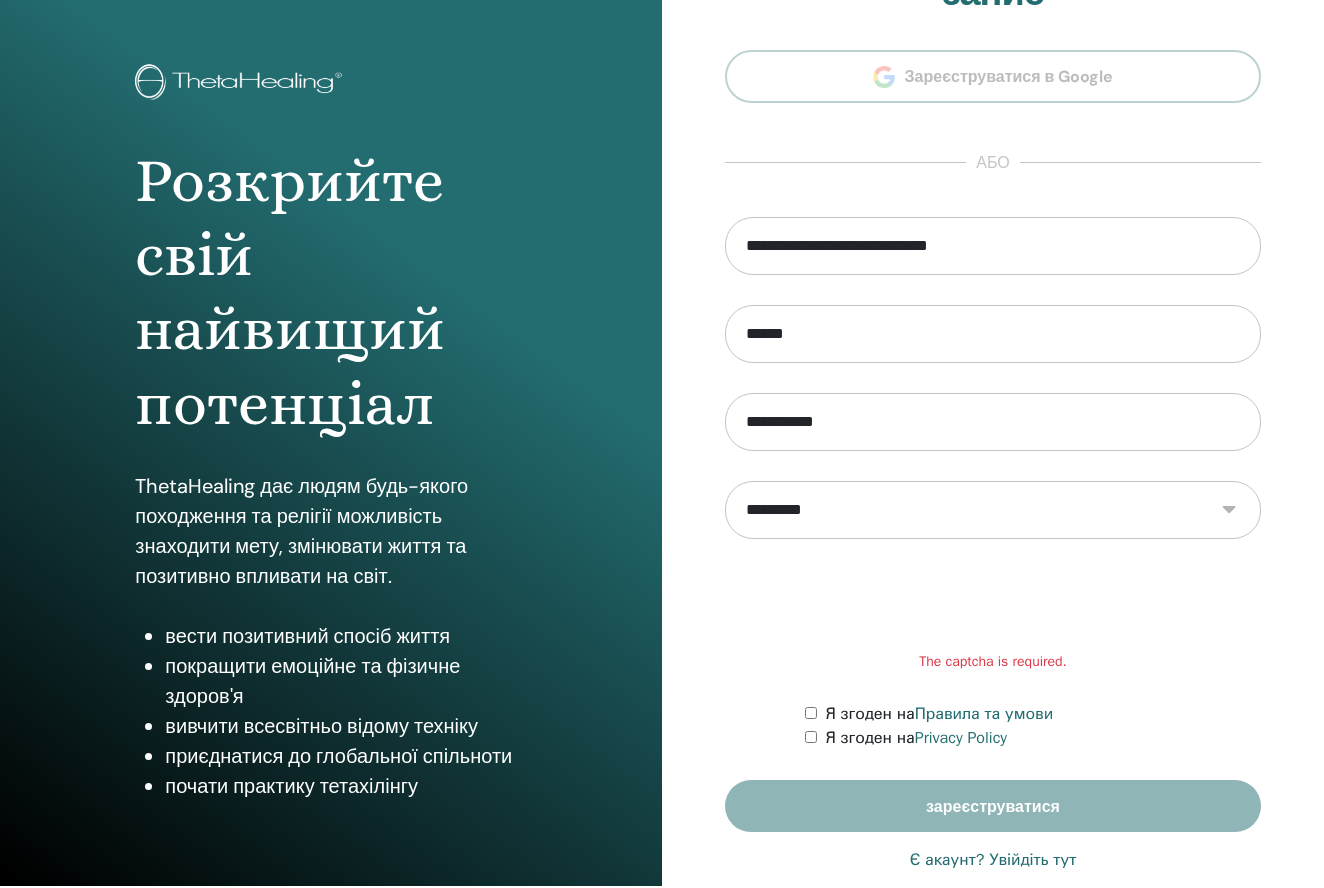 scroll, scrollTop: 73, scrollLeft: 0, axis: vertical 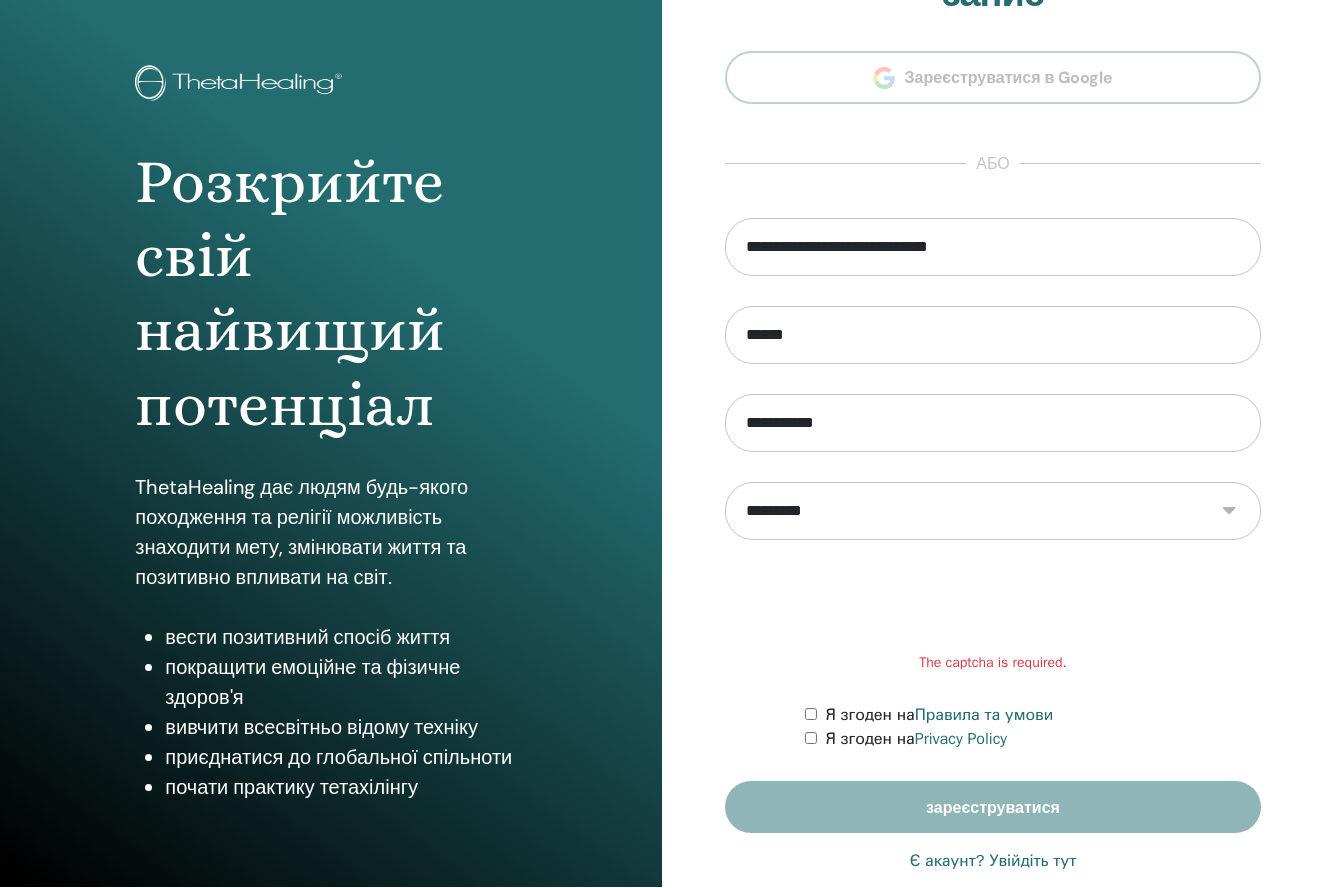 click on "**********" at bounding box center (993, 525) 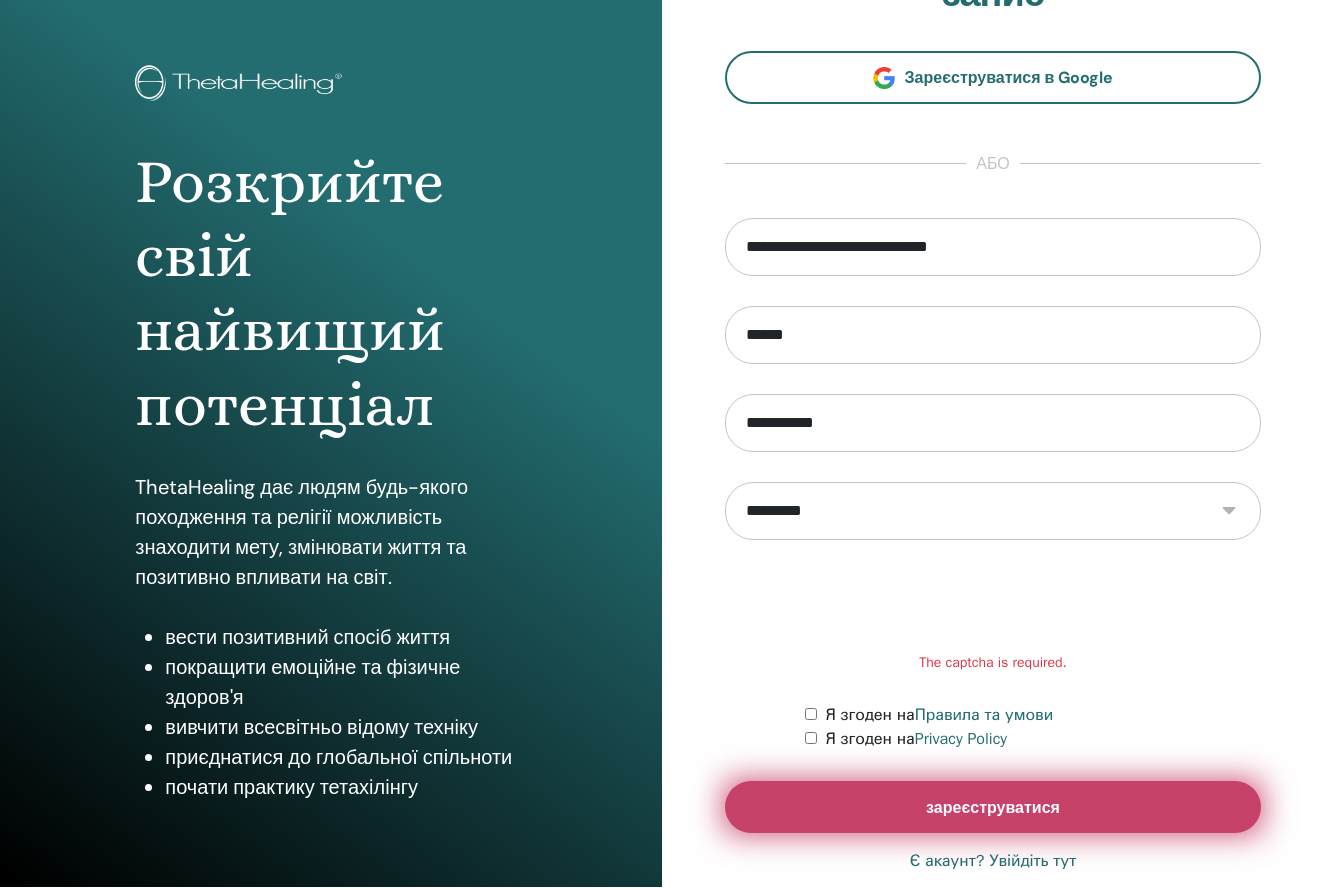 click on "зареєструватися" at bounding box center [993, 807] 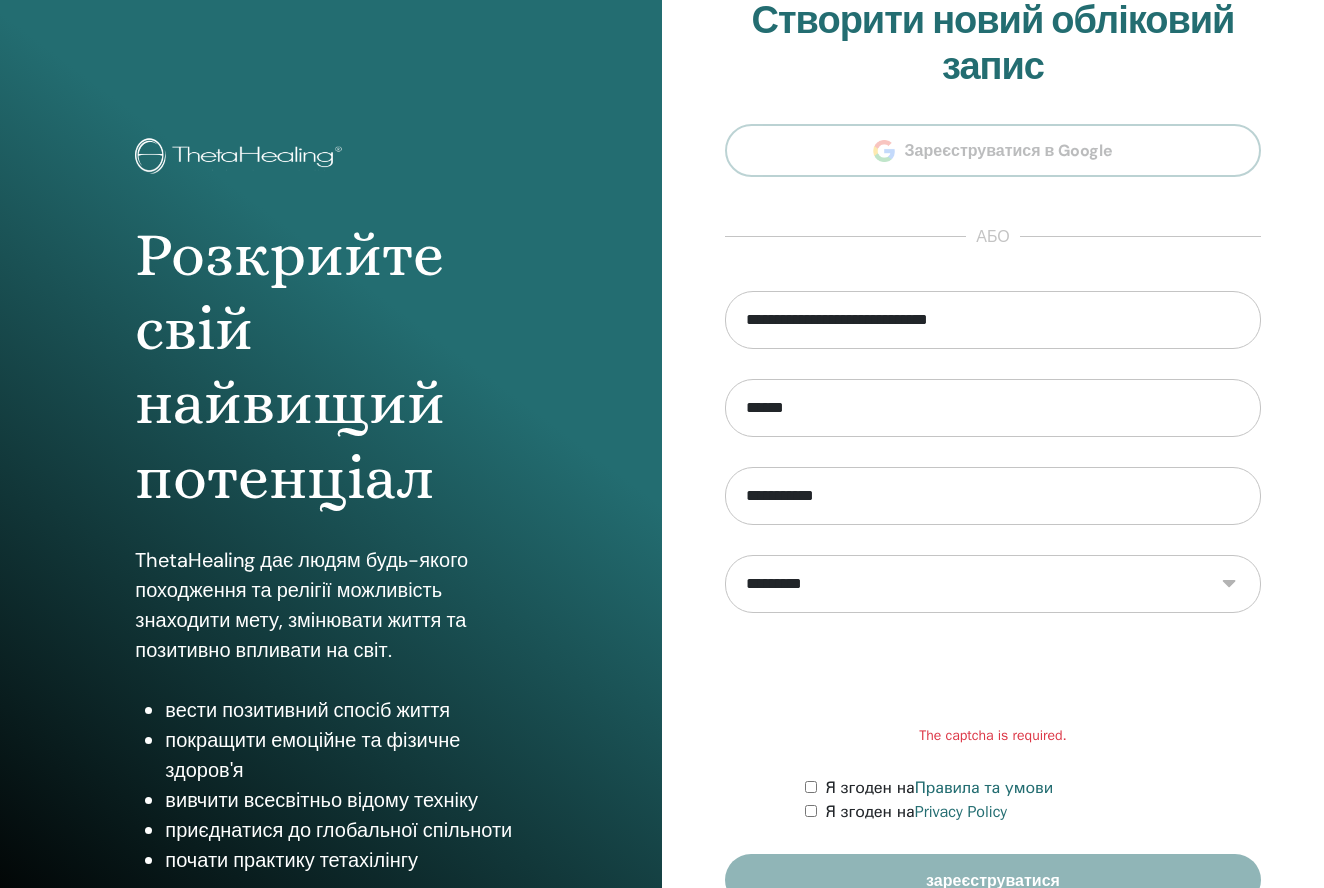 click on "Я згоден на  Privacy Policy" at bounding box center [916, 812] 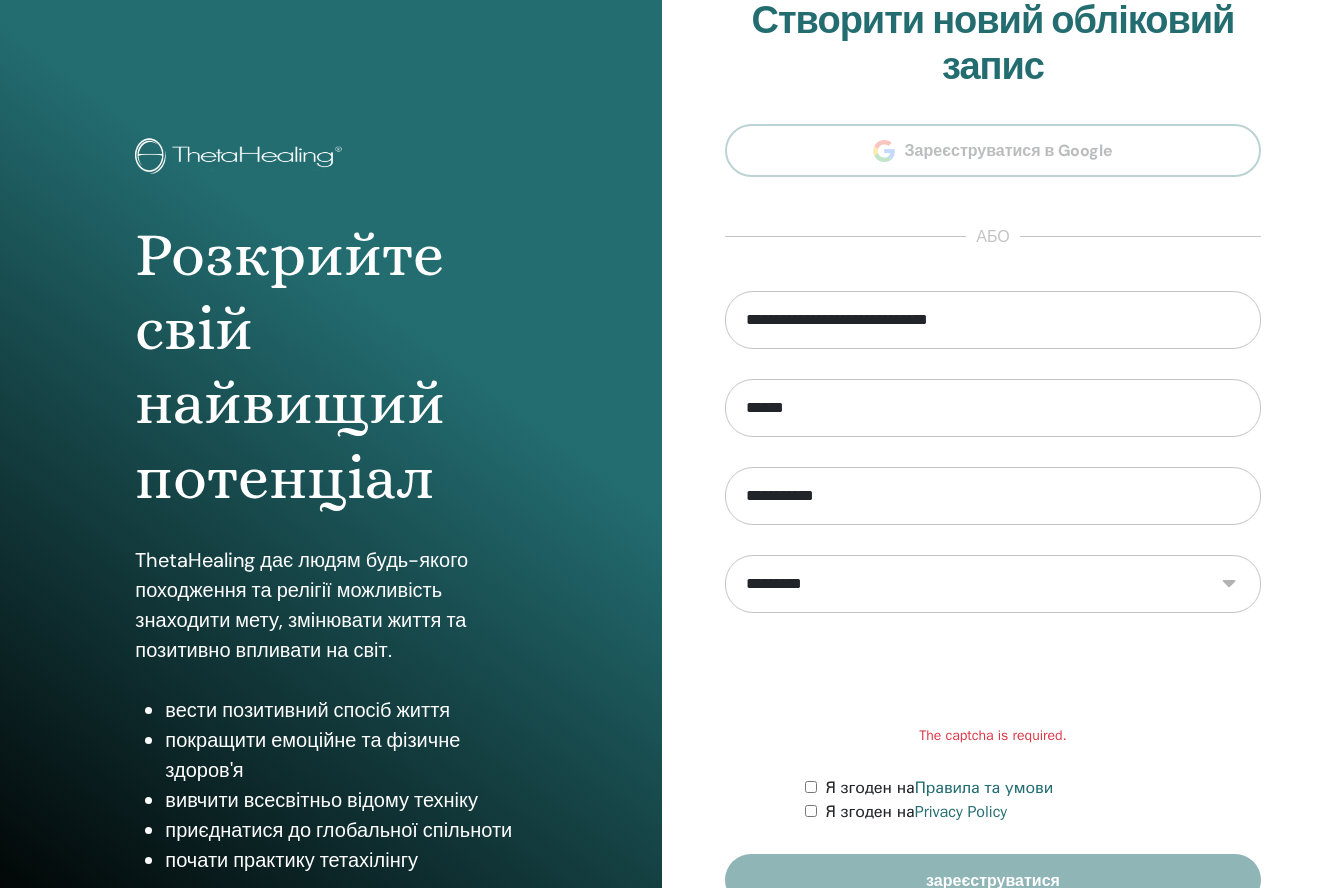 click on "**********" at bounding box center (993, 451) 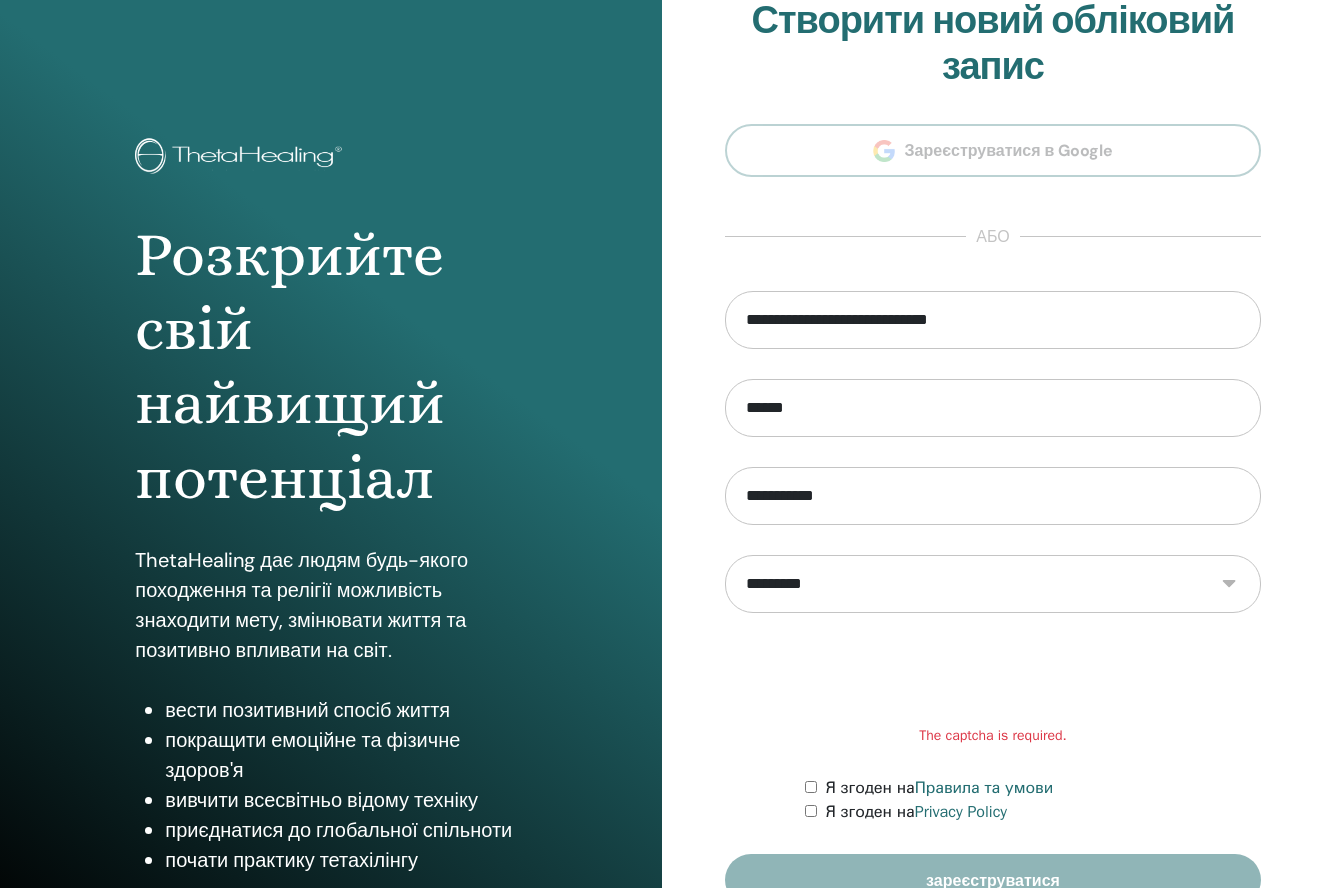 scroll, scrollTop: 0, scrollLeft: 0, axis: both 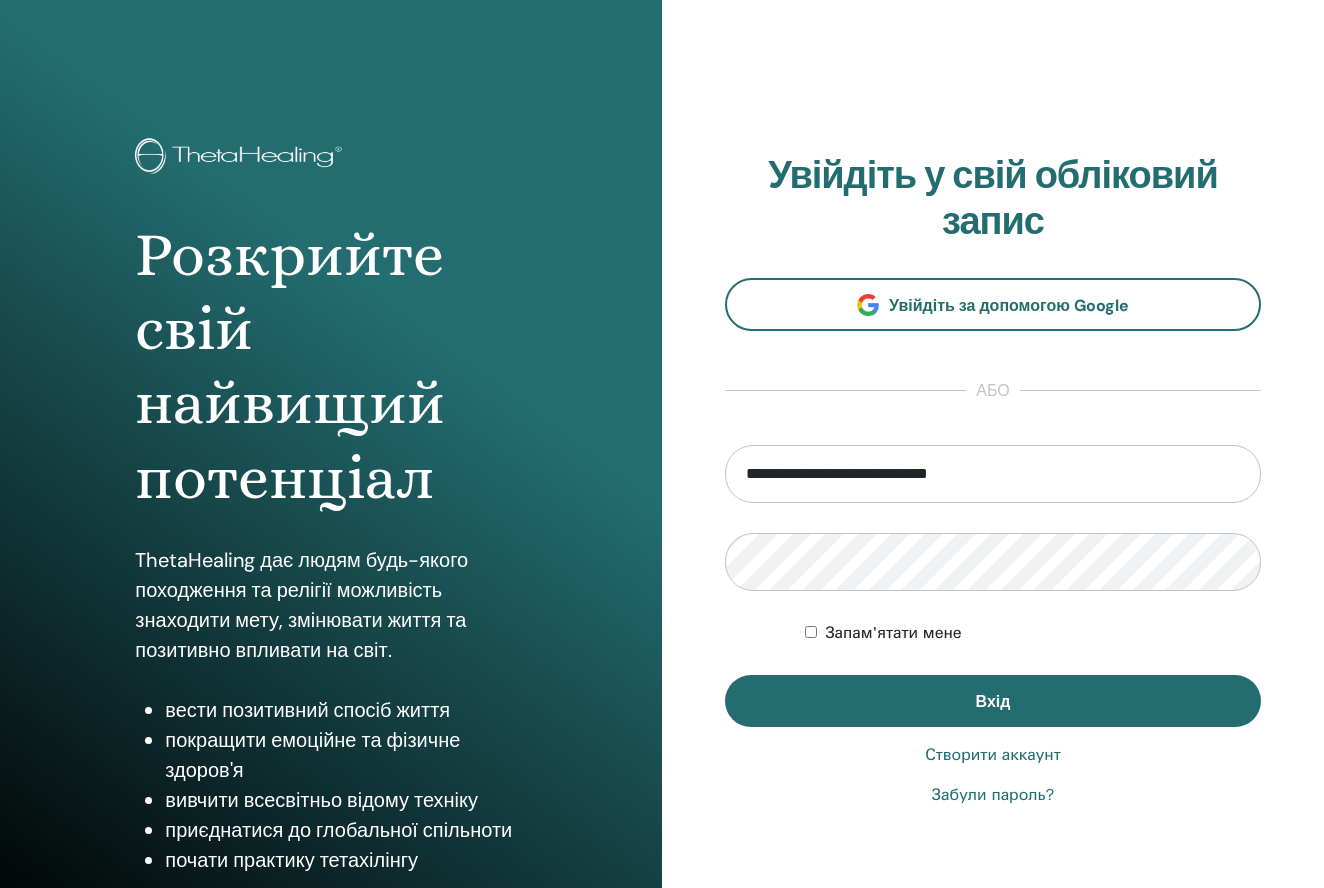 type on "**********" 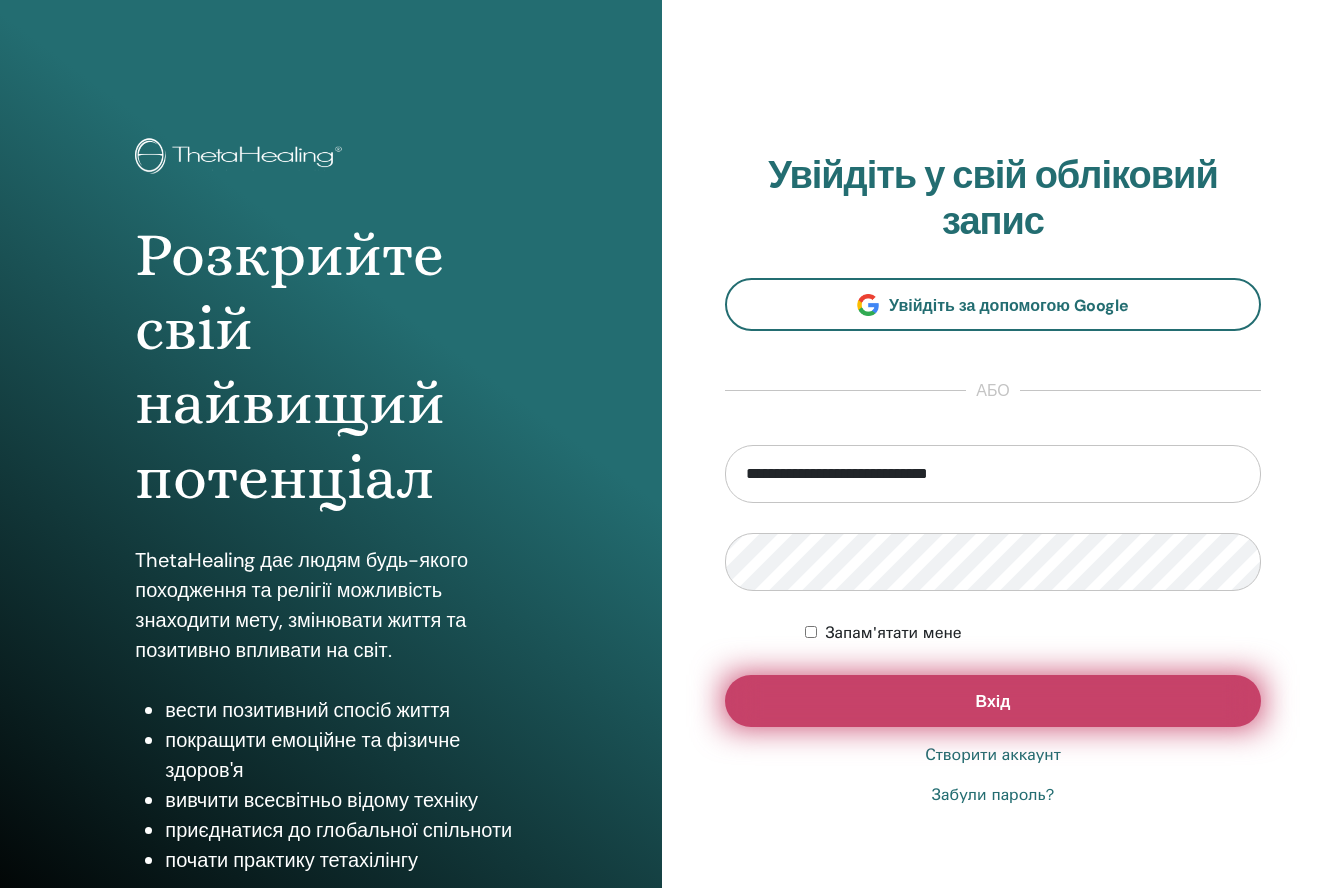 click on "Вхід" at bounding box center [993, 701] 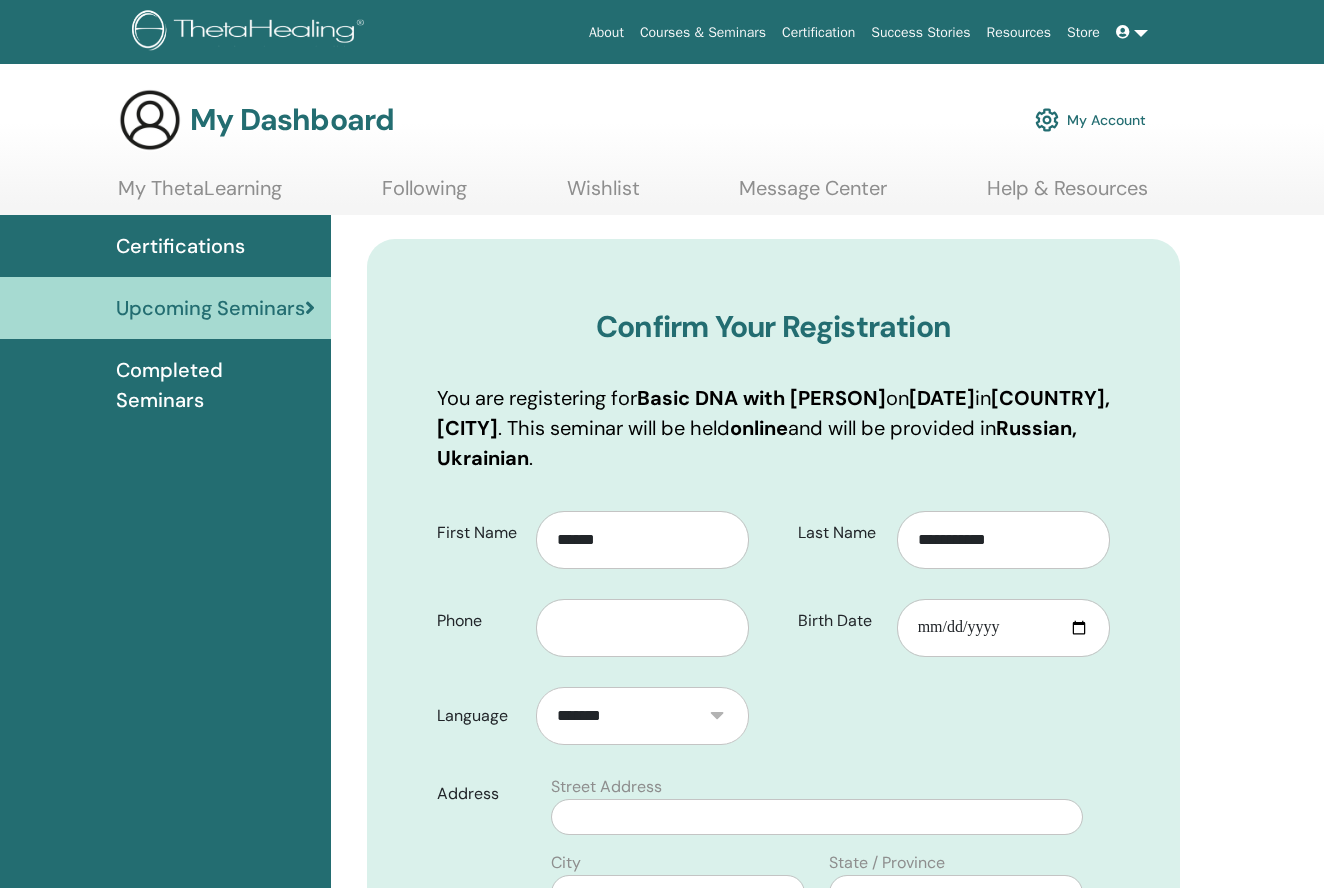 scroll, scrollTop: 0, scrollLeft: 0, axis: both 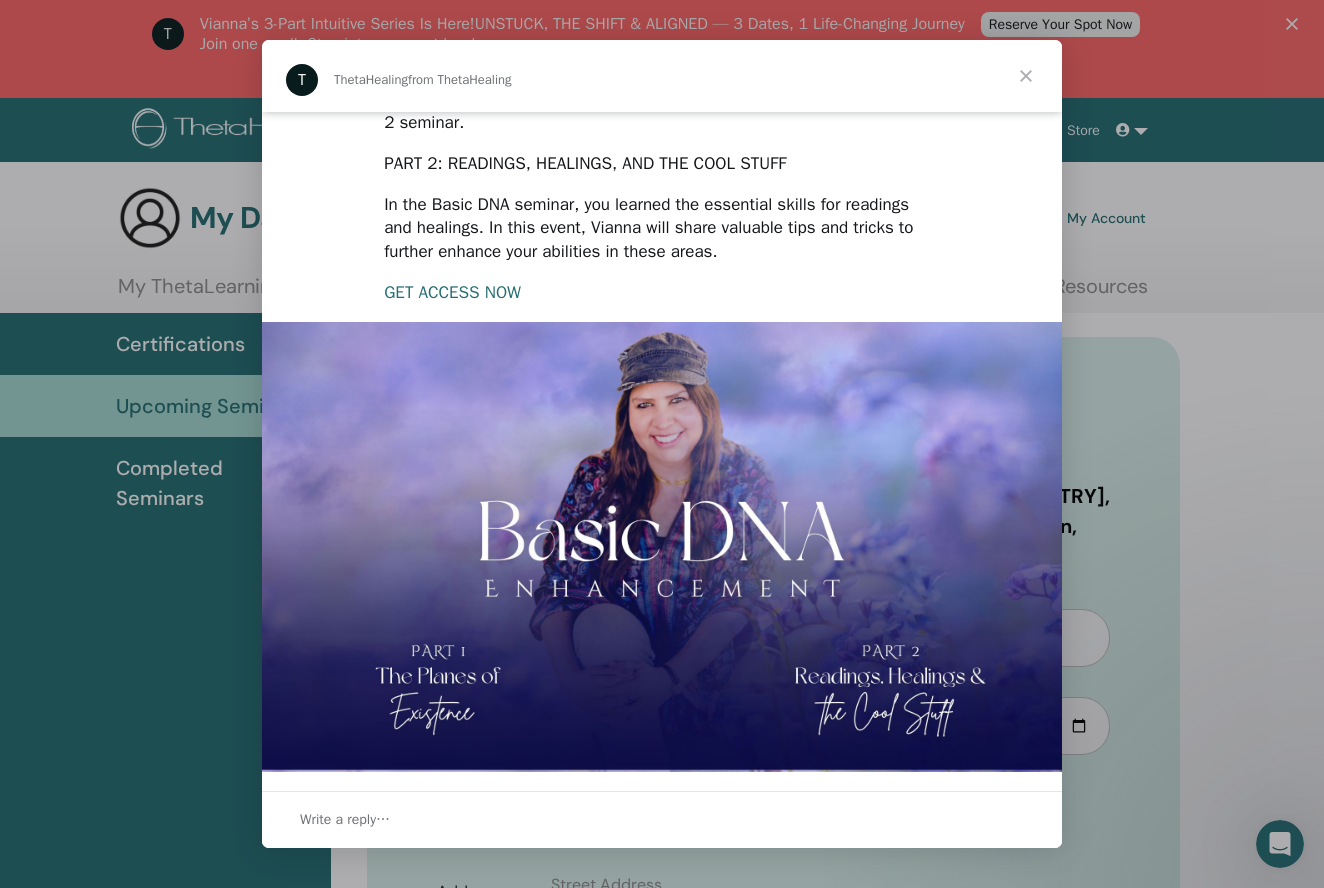 click on "GET ACCESS NOW" at bounding box center (452, 292) 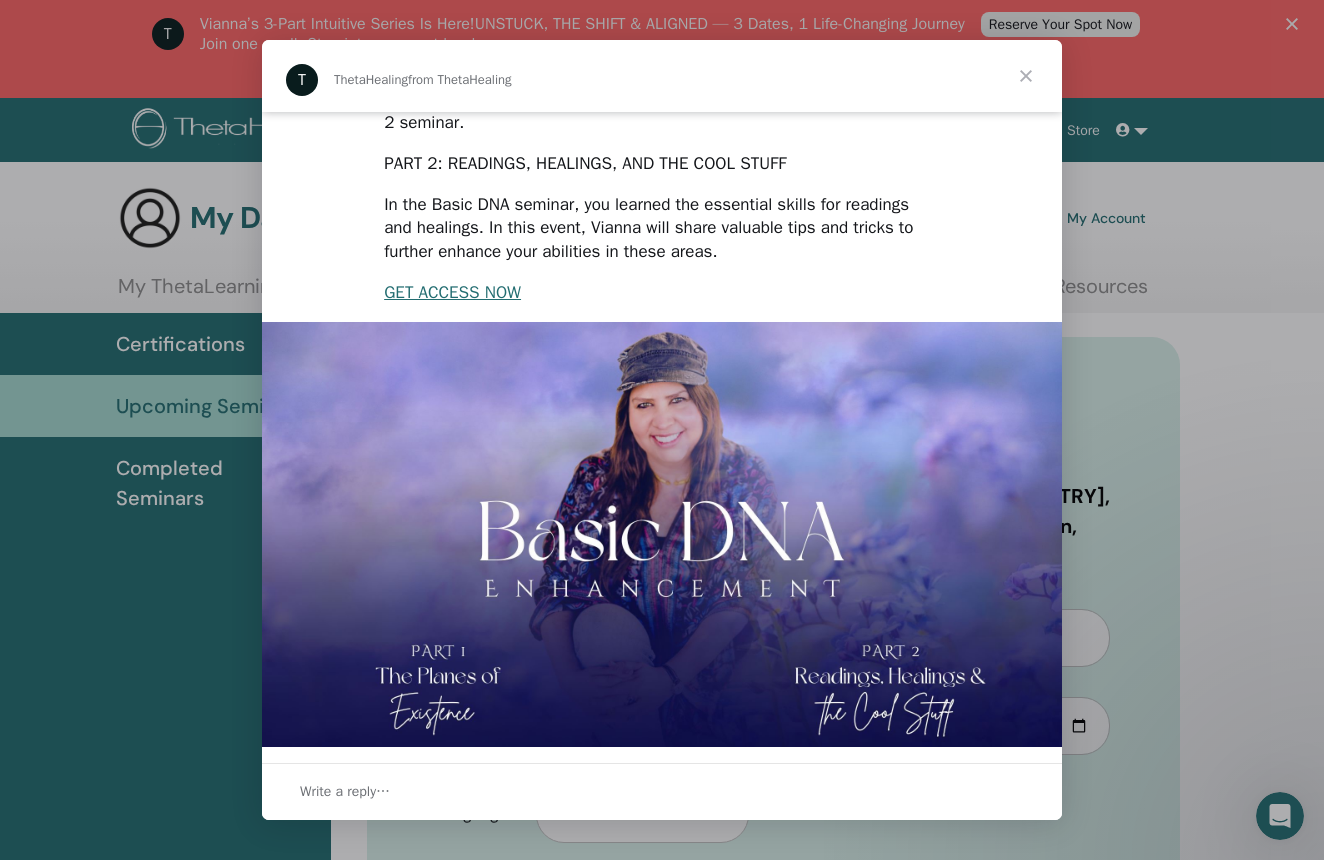 click at bounding box center (1026, 76) 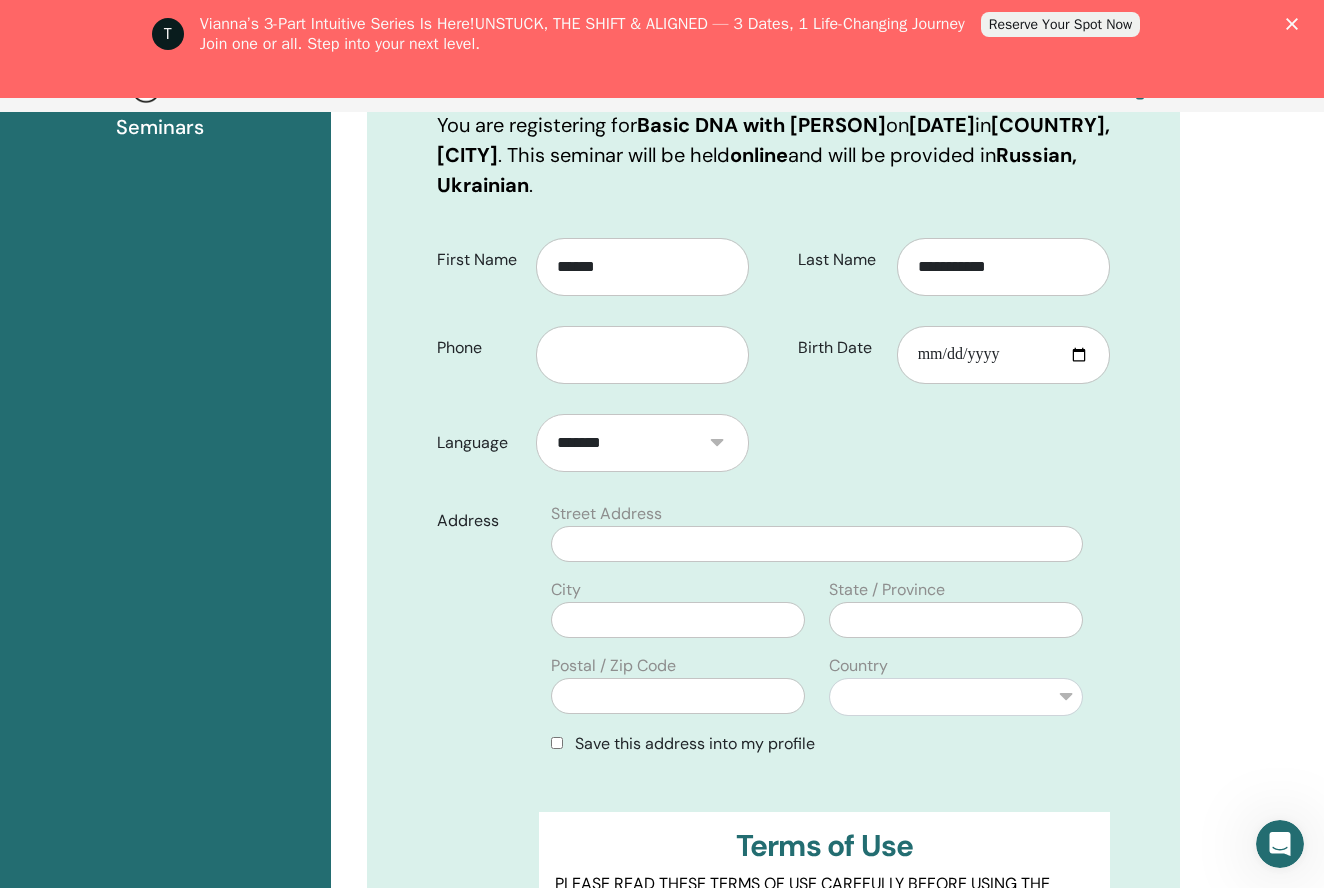 scroll, scrollTop: 443, scrollLeft: 0, axis: vertical 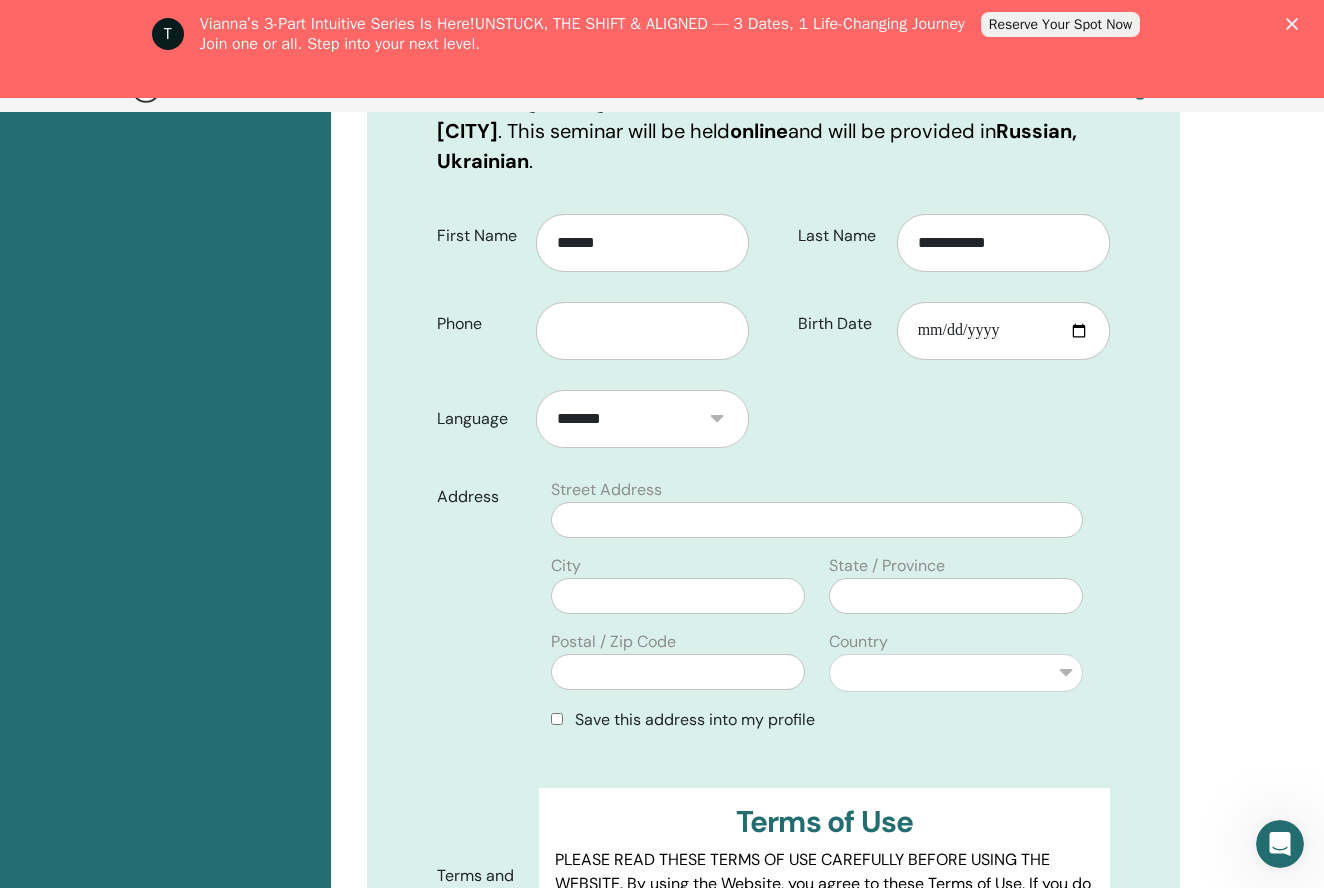 select on "***" 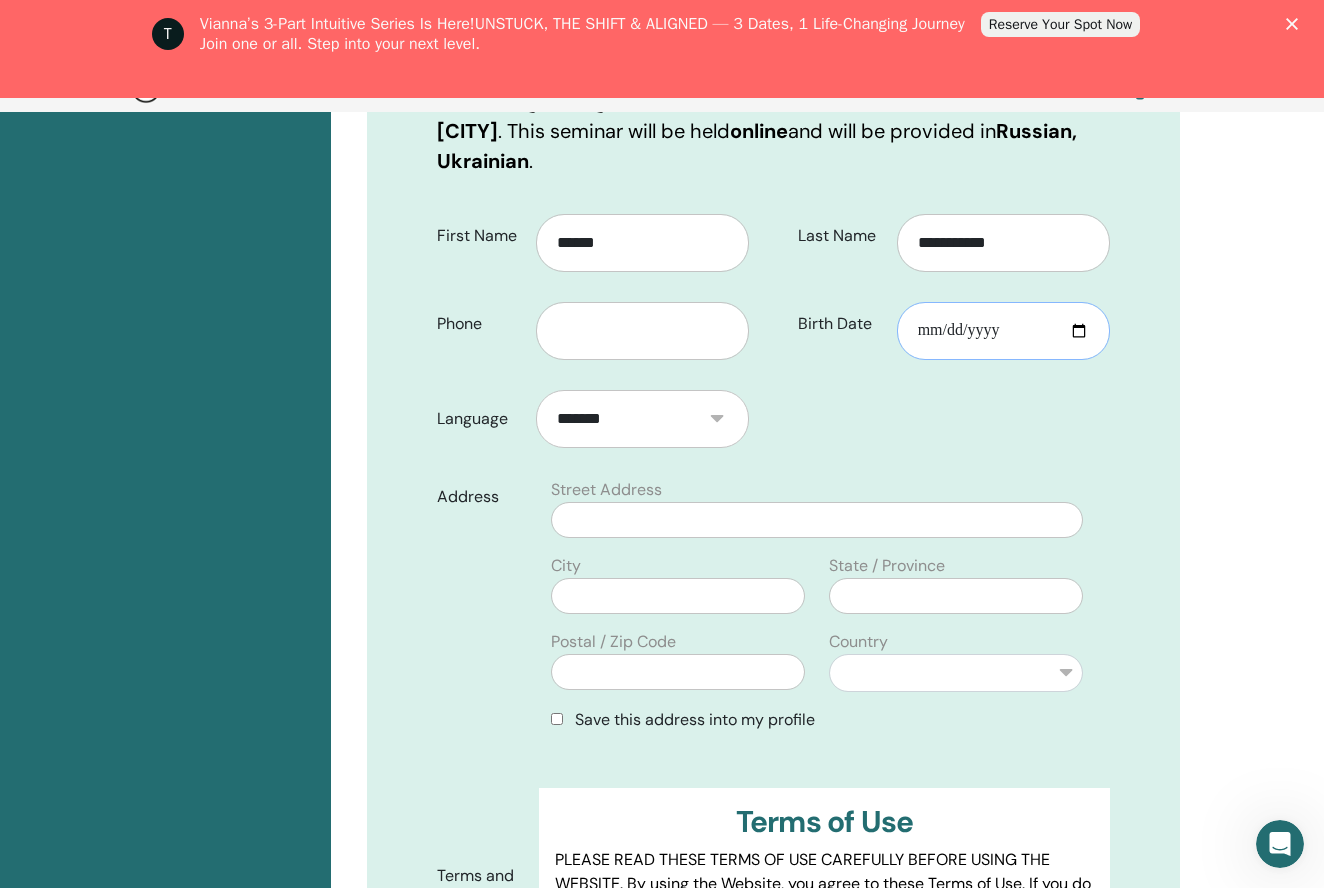 click on "Birth Date" at bounding box center [1003, 331] 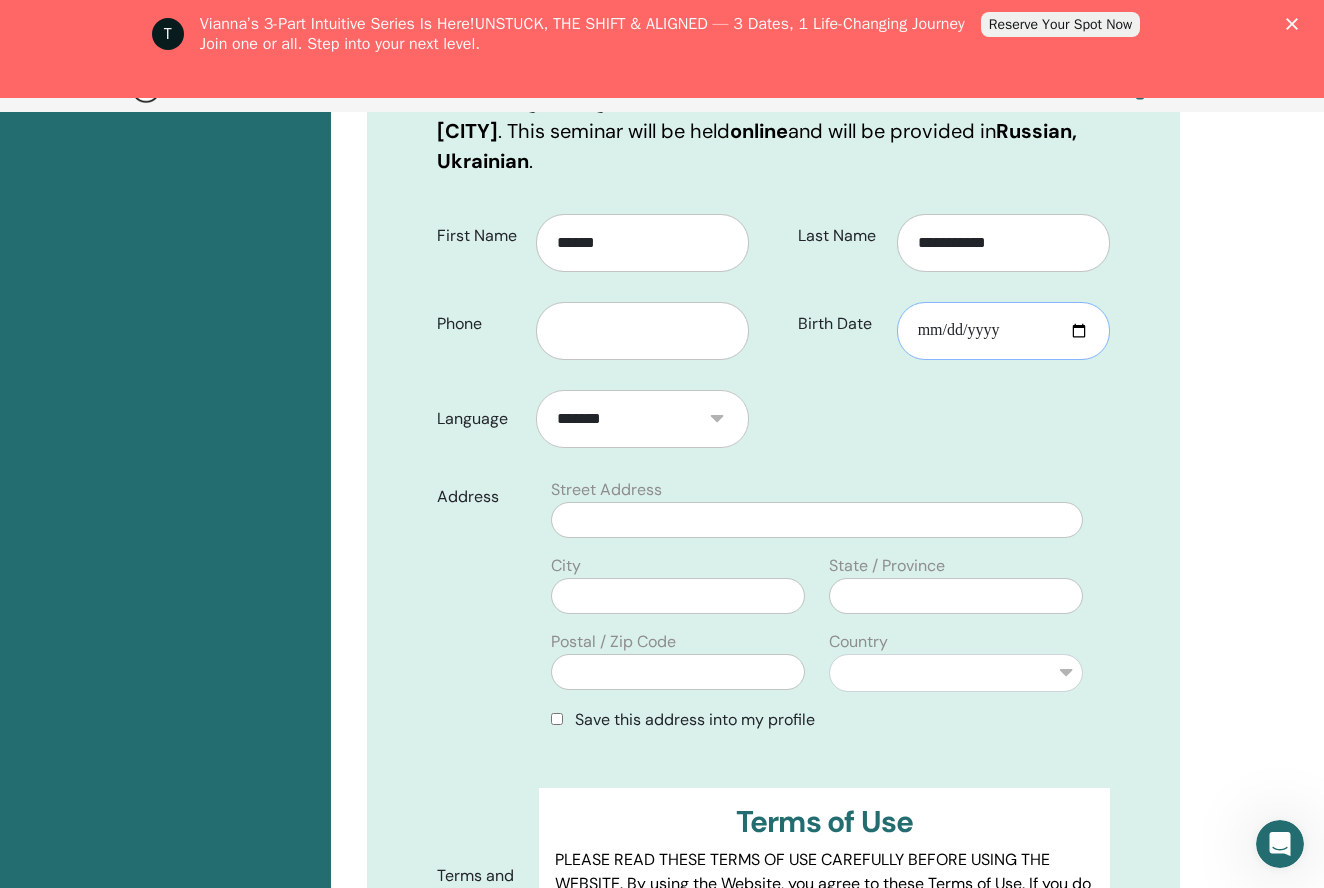 click on "Birth Date" at bounding box center [1003, 331] 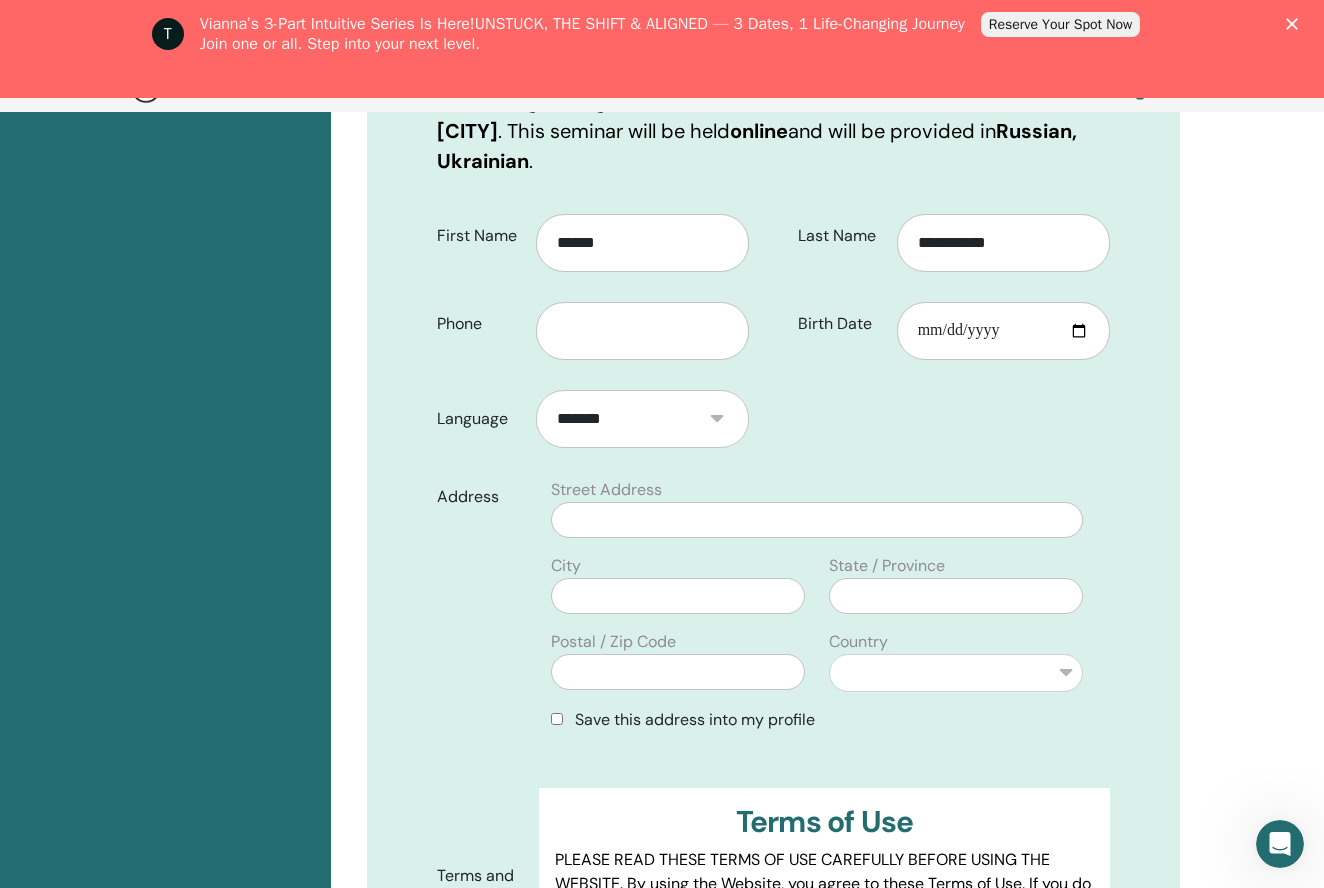 click on "First Name
[FIRST_NAME]
Phone
Last Name
[LAST_NAME]
Birth Date
[DATE]
Language
[LANGUAGE]
Address" at bounding box center [773, 634] 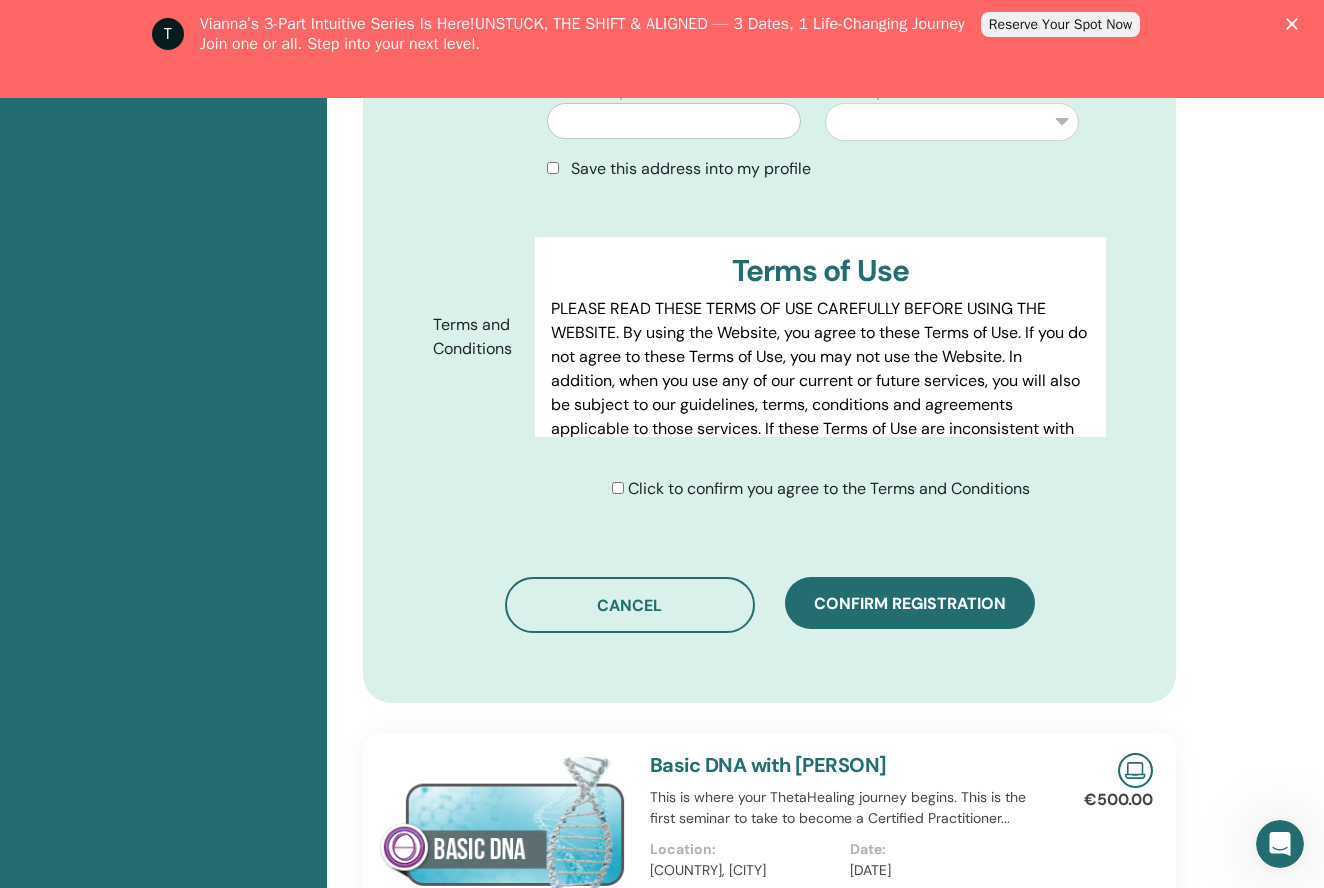 scroll, scrollTop: 1002, scrollLeft: 4, axis: both 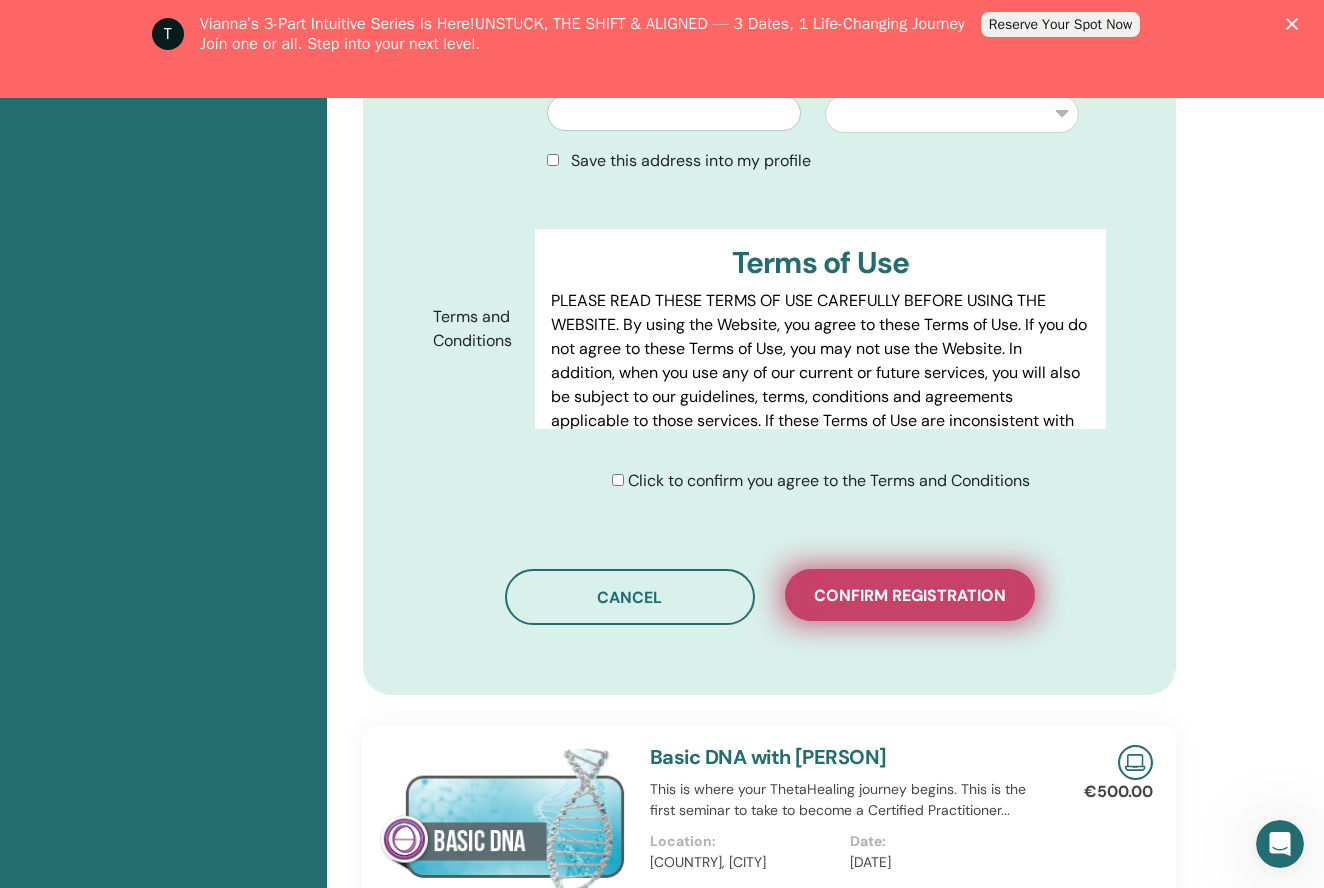 click on "Confirm registration" at bounding box center (910, 595) 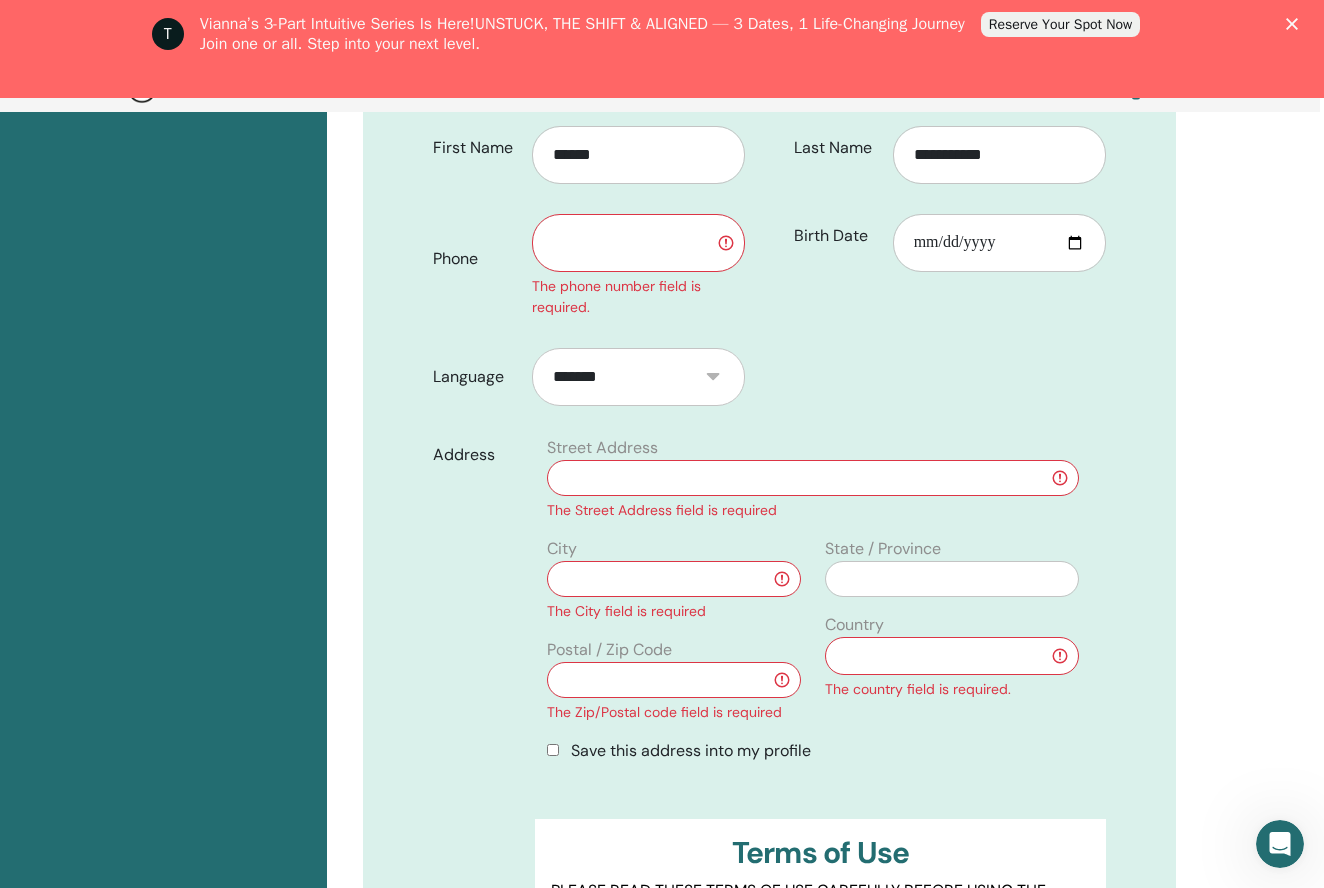 scroll, scrollTop: 520, scrollLeft: 4, axis: both 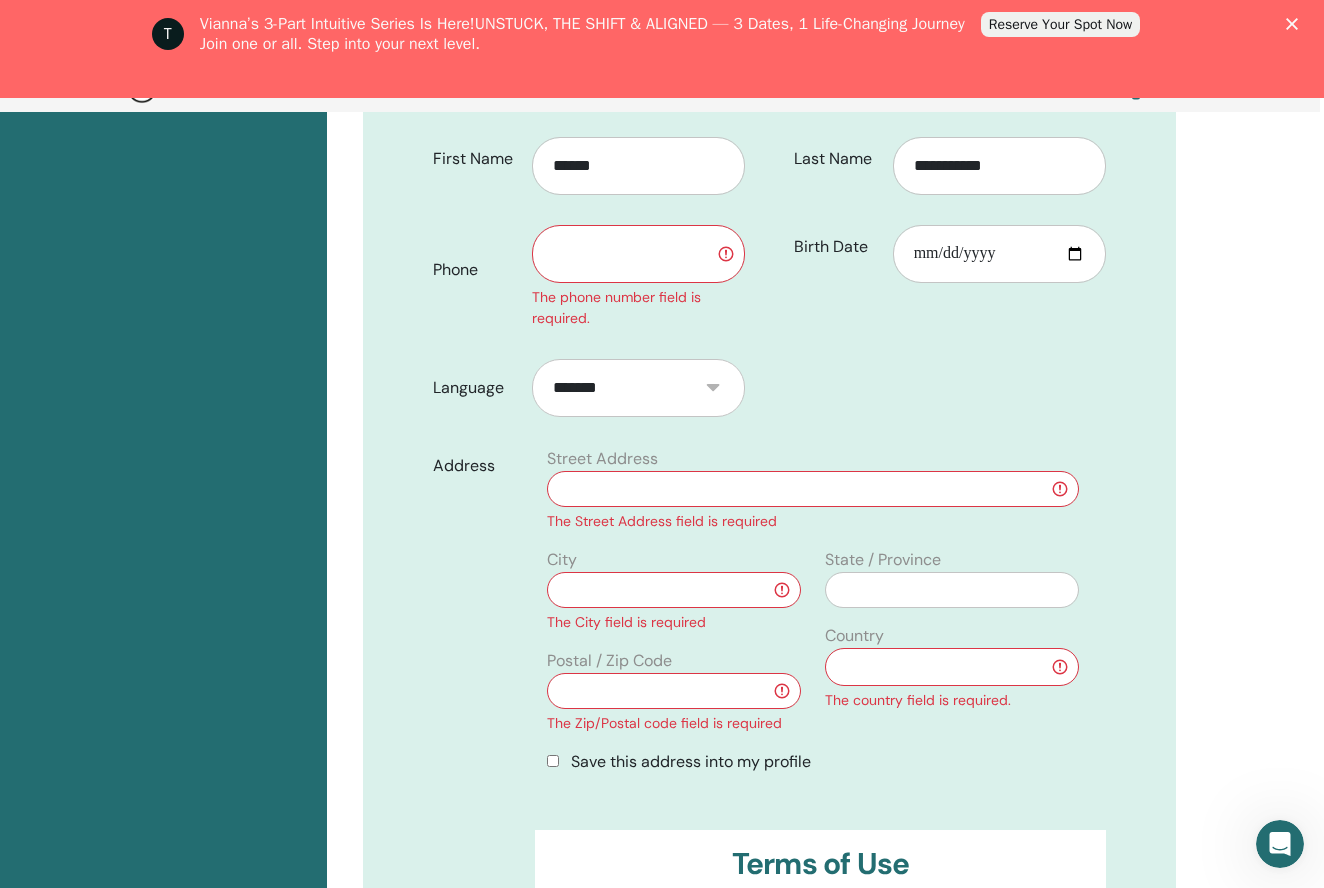click at bounding box center [638, 254] 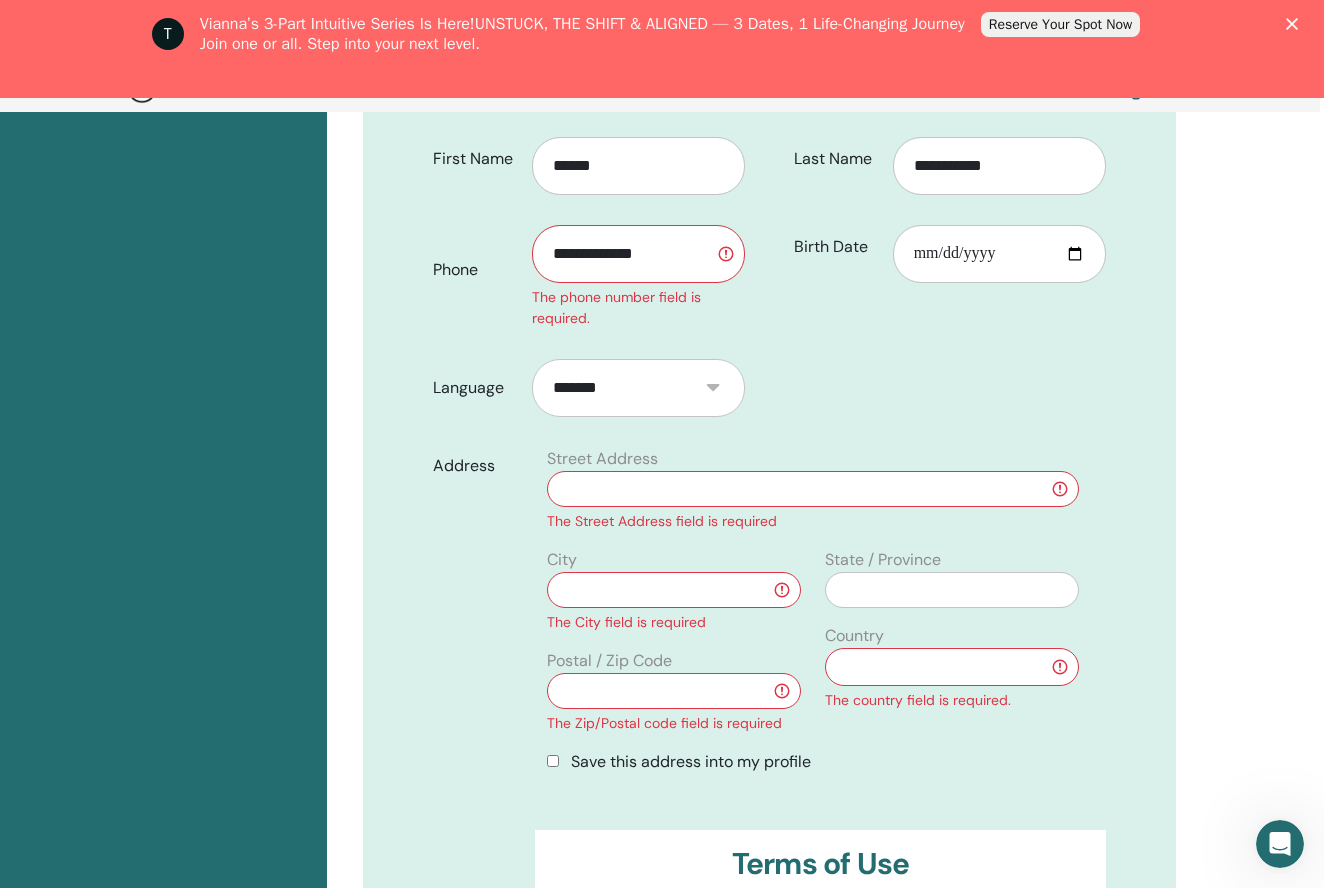 type on "**********" 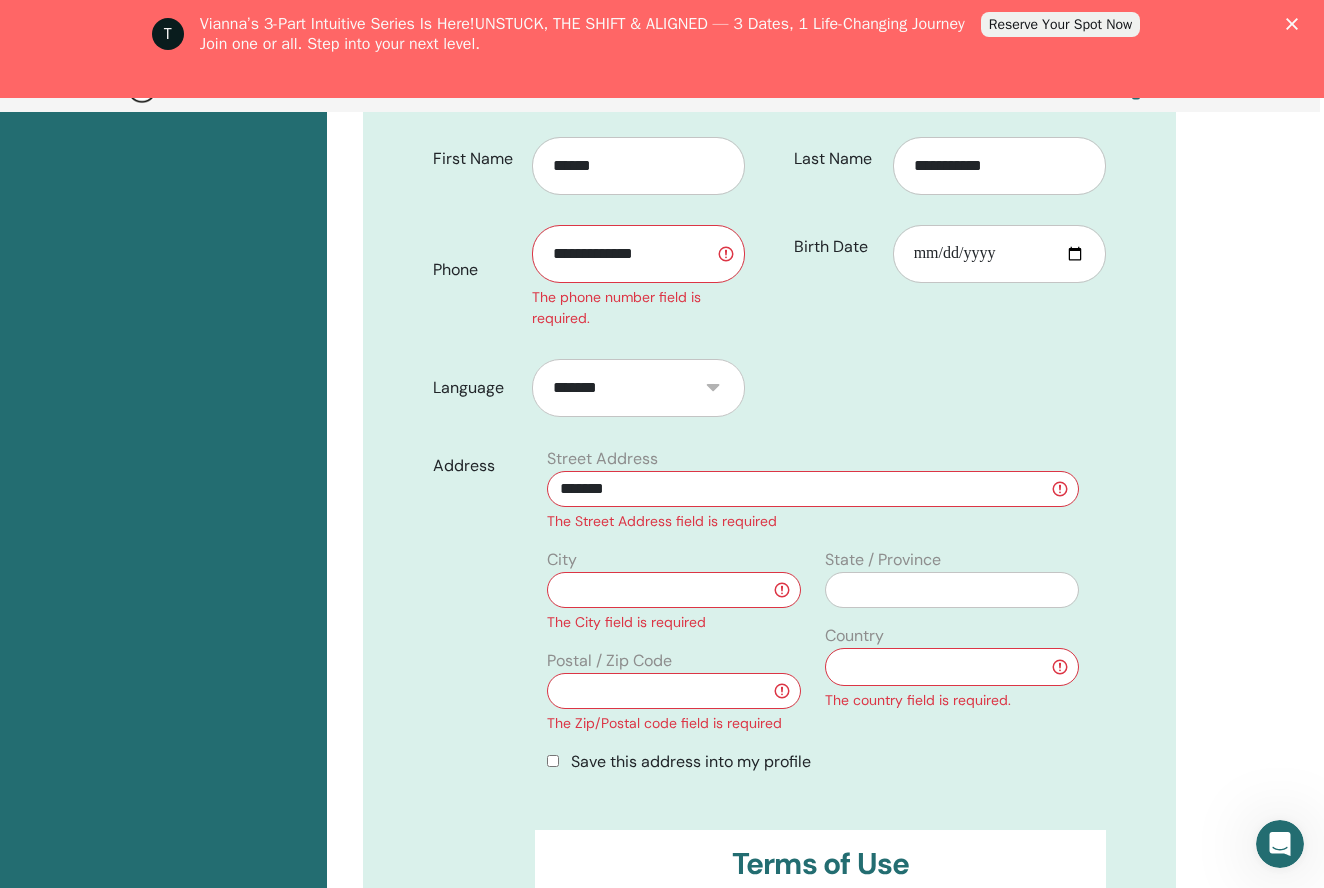 drag, startPoint x: 642, startPoint y: 492, endPoint x: 513, endPoint y: 481, distance: 129.46814 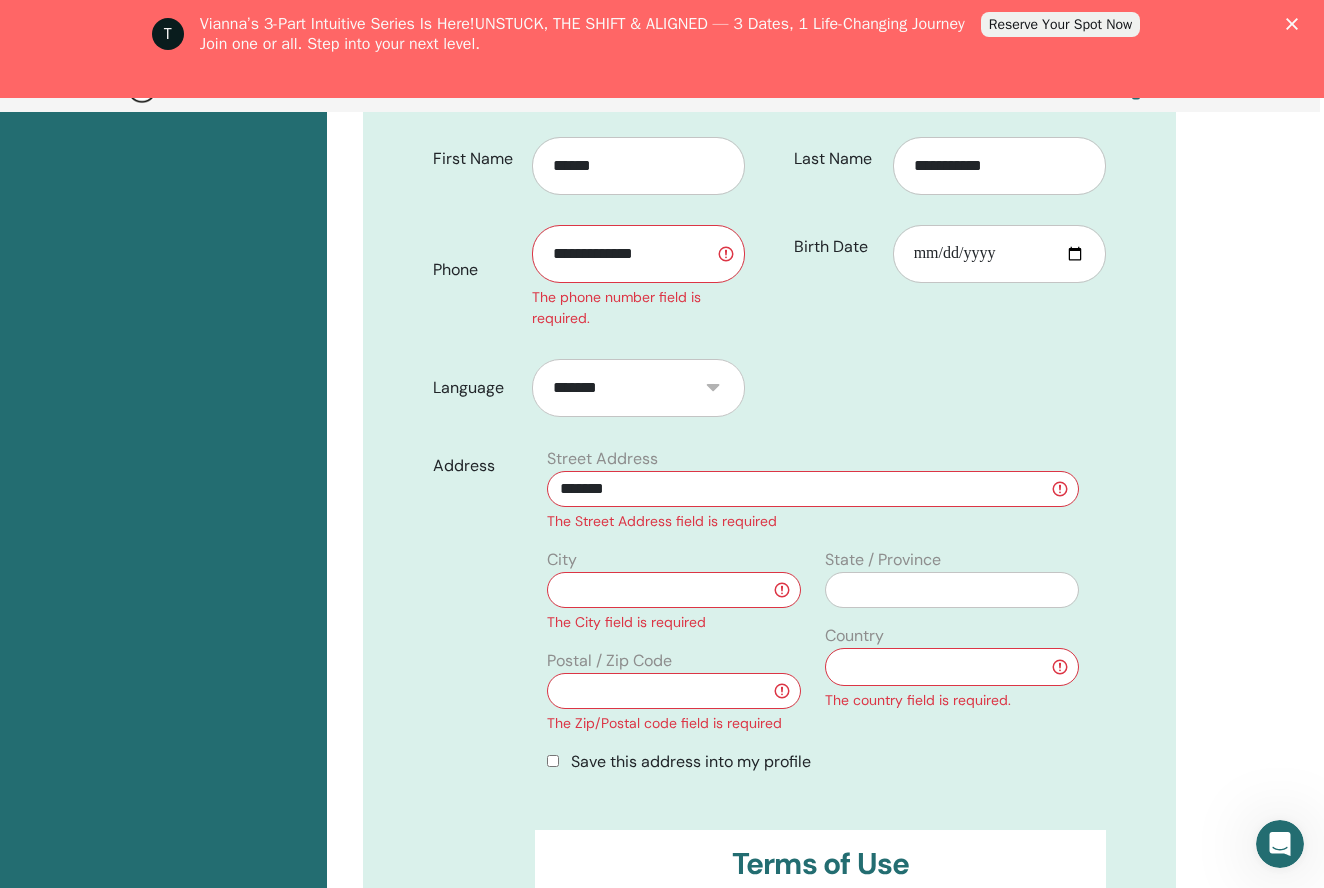 type on "*" 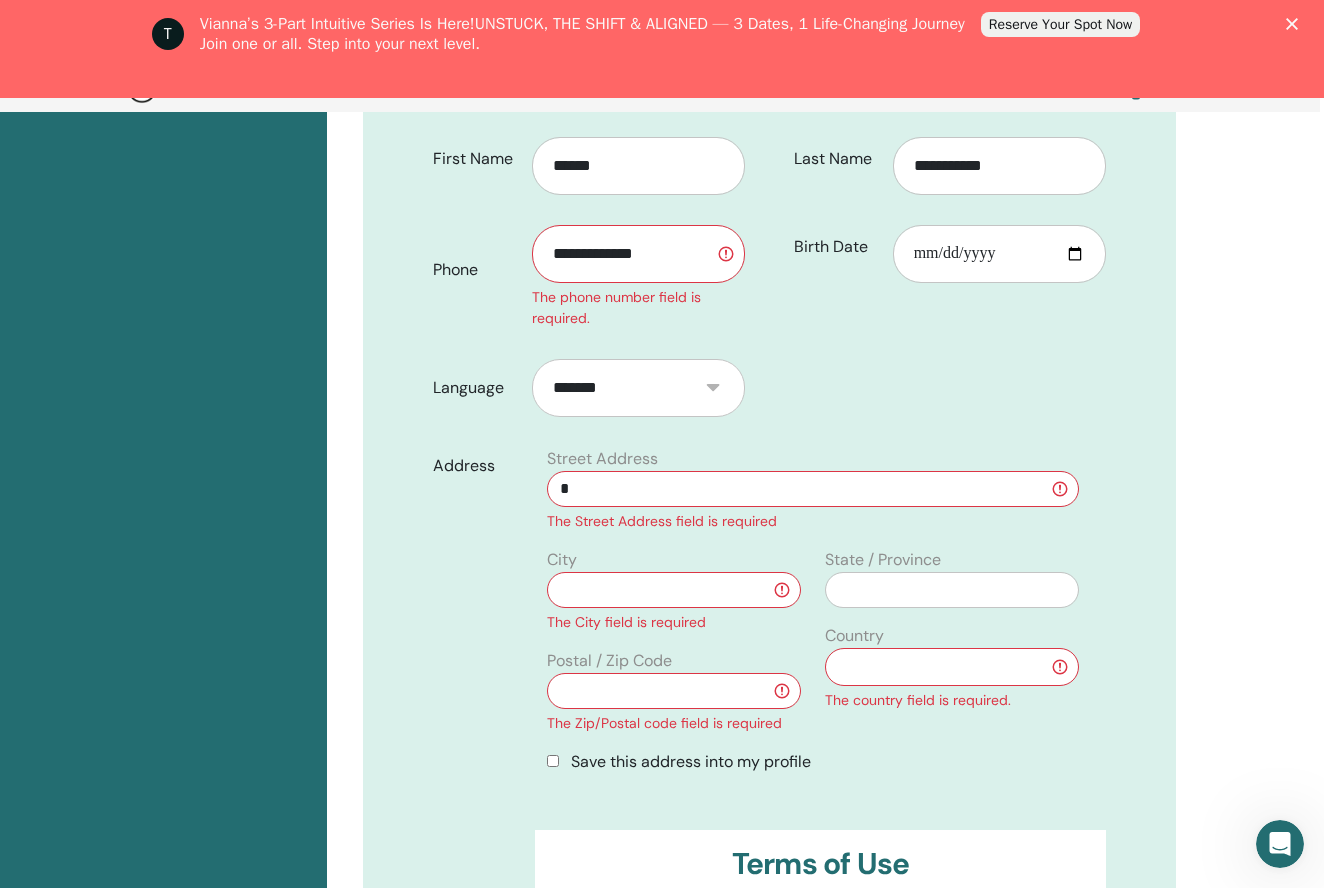 type 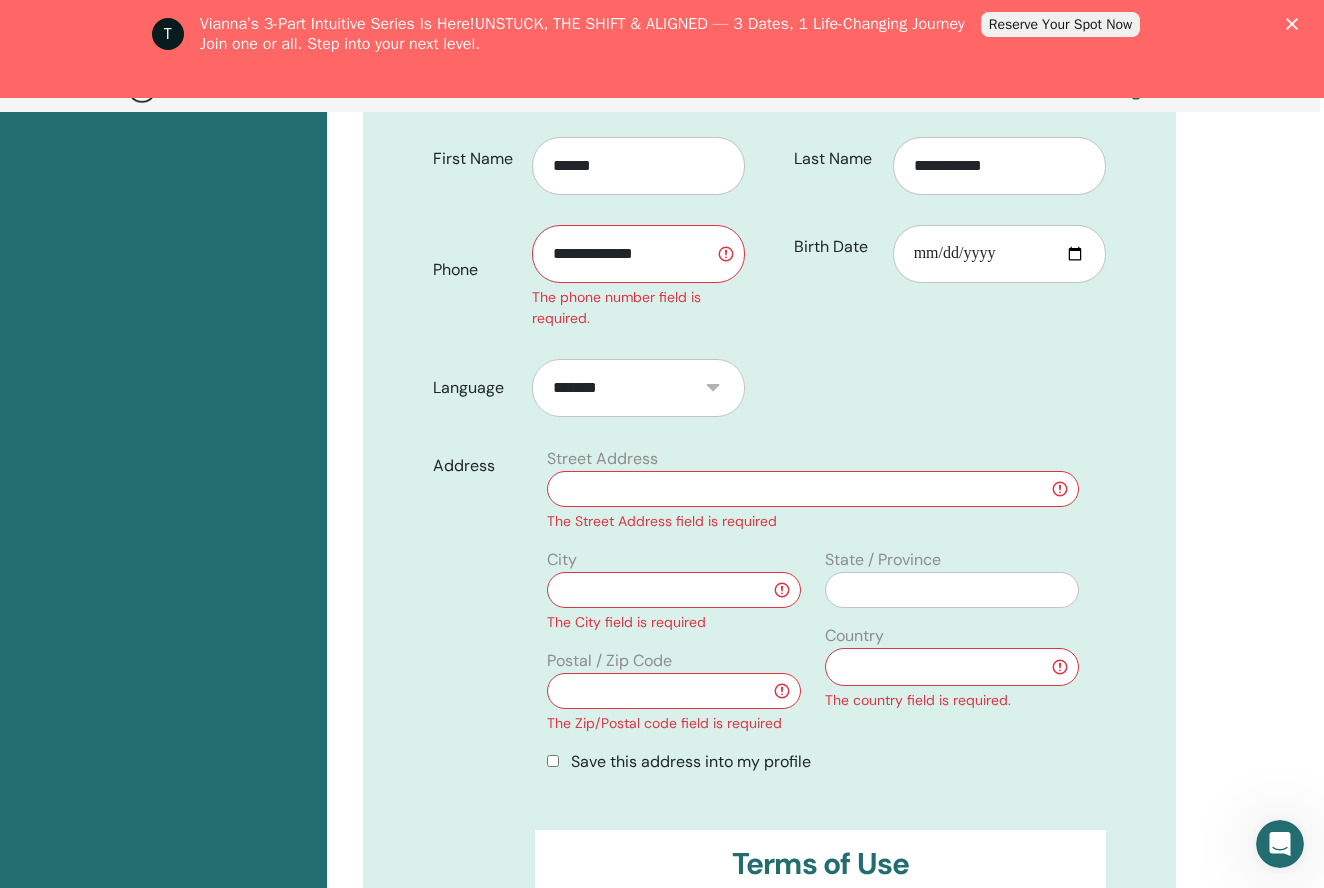 type on "*" 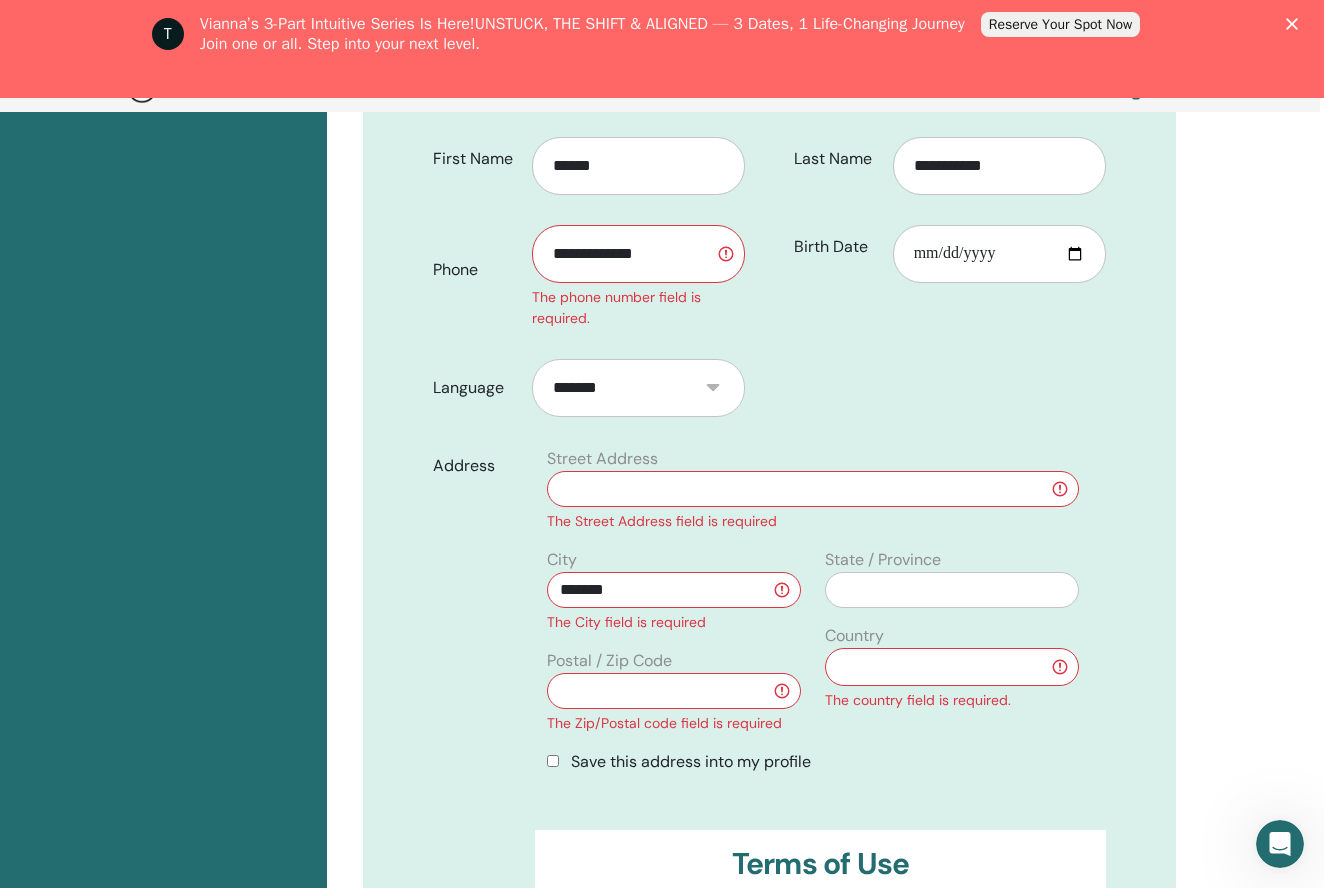 type on "*******" 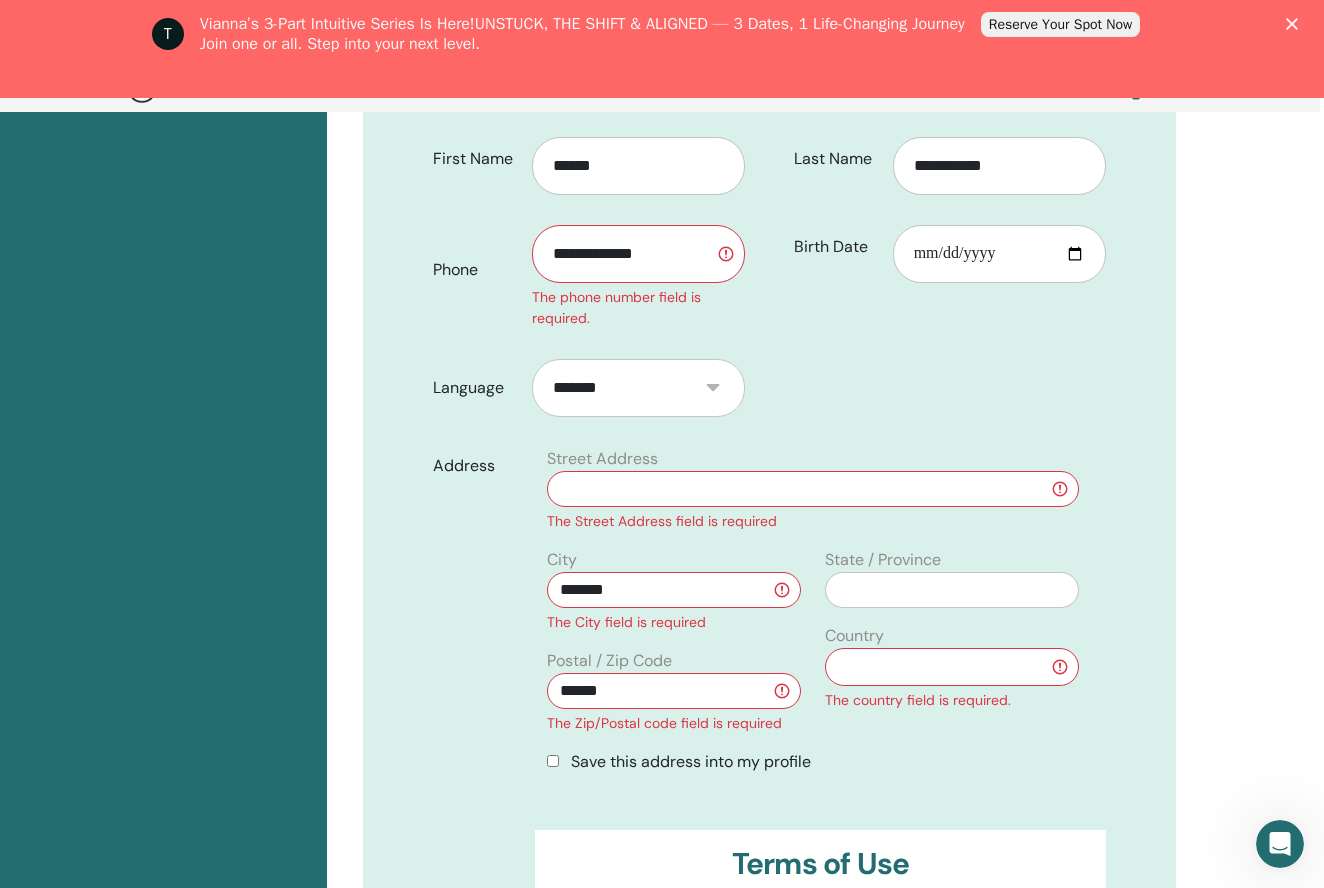 type on "******" 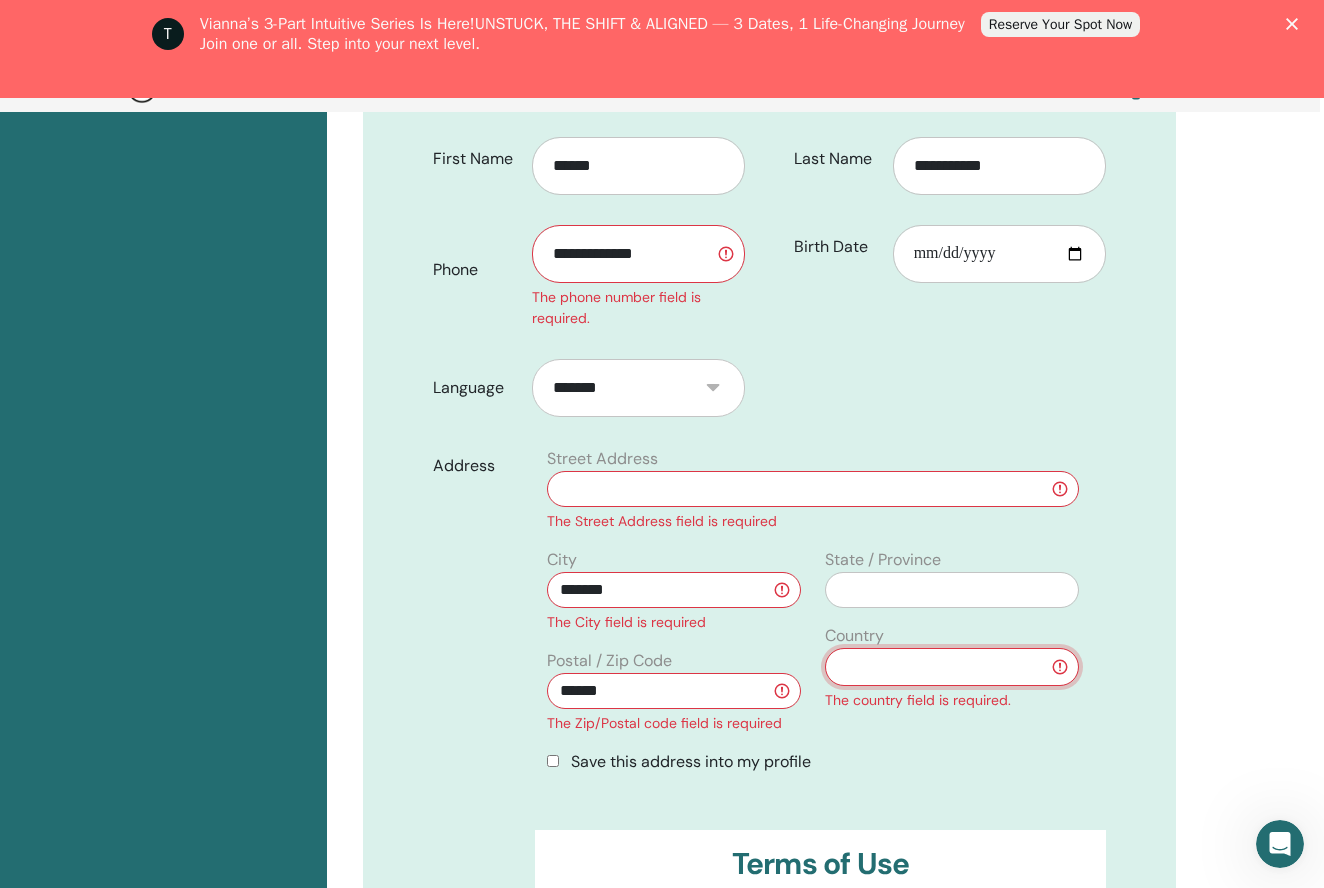 select on "**" 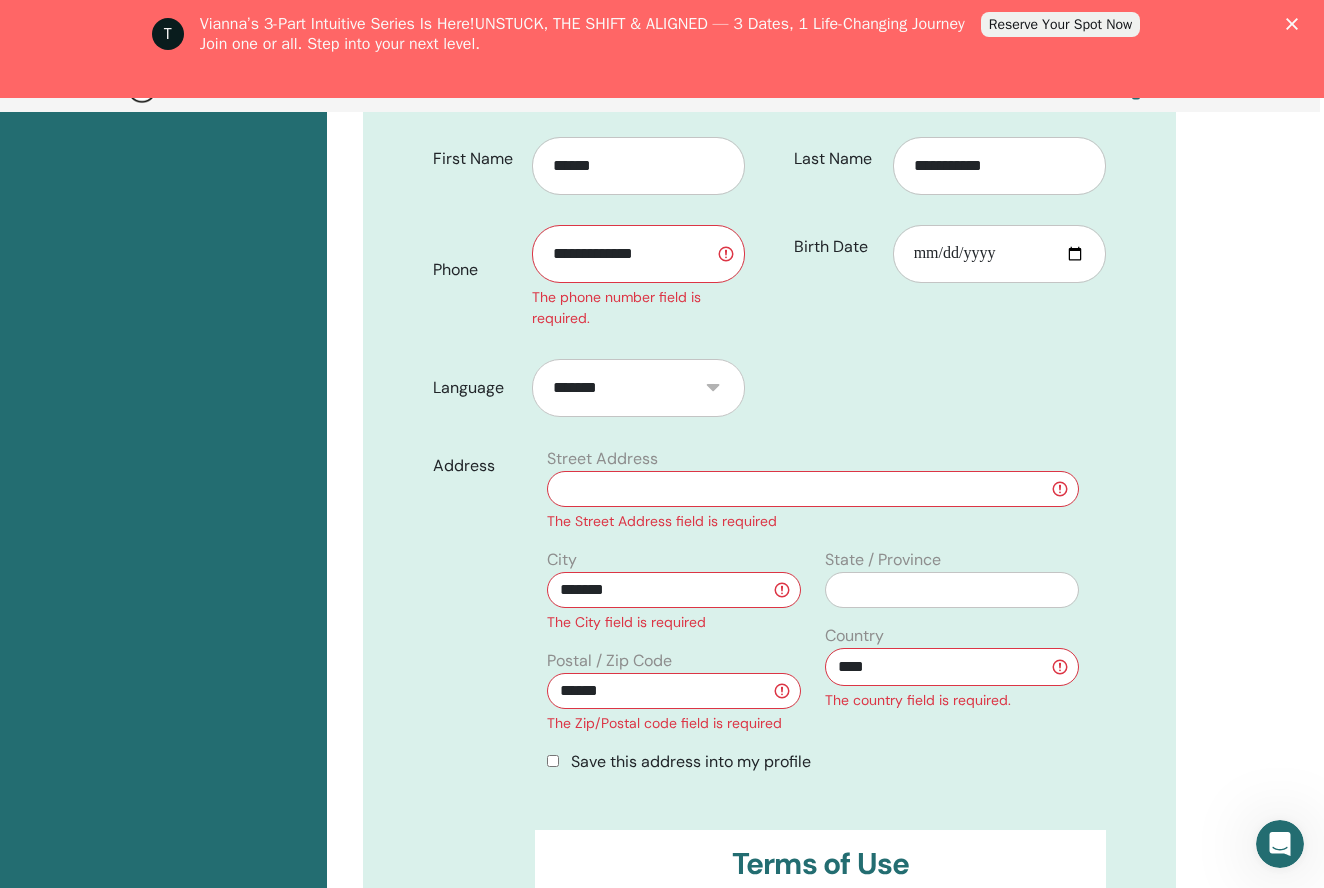 click at bounding box center (813, 489) 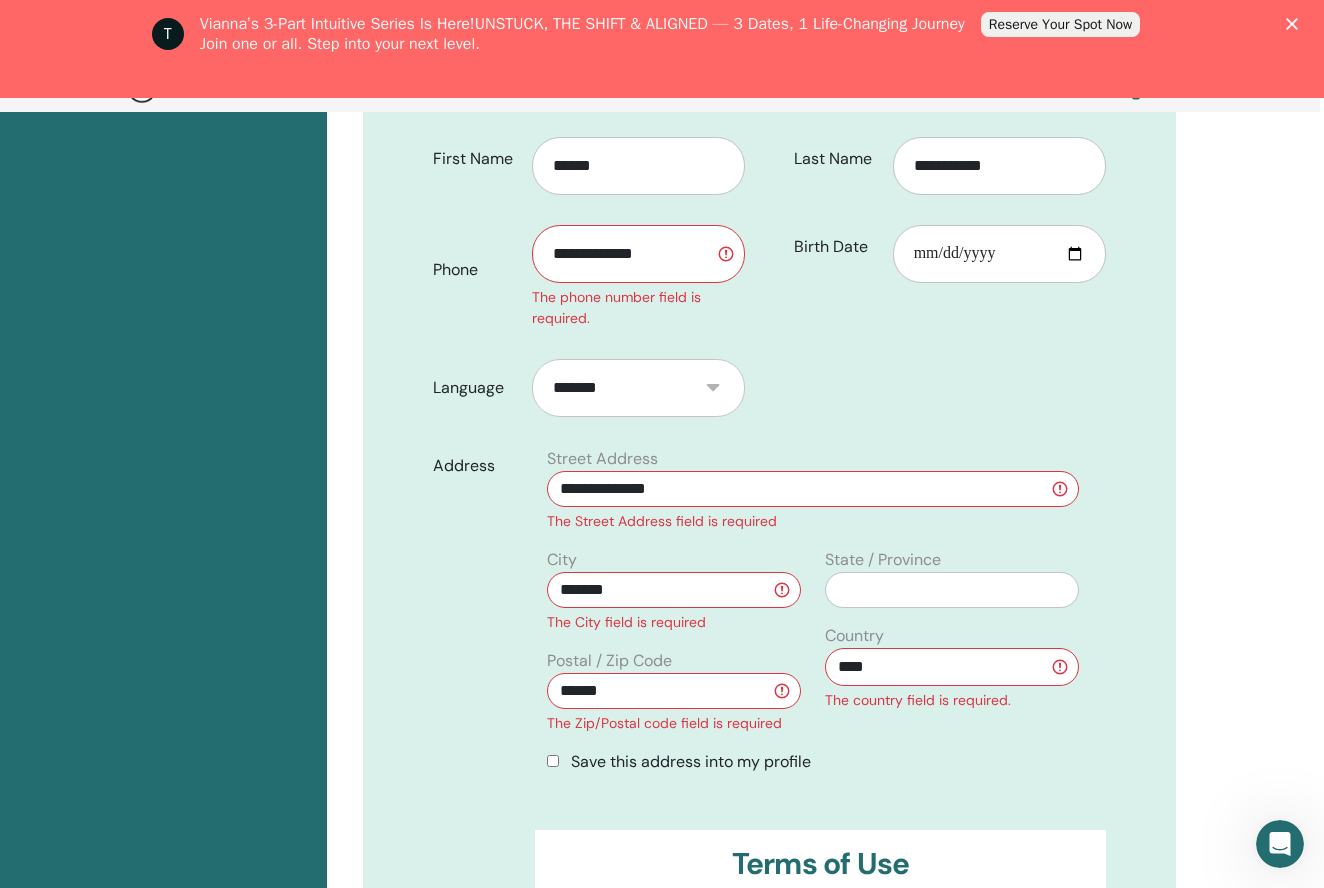 type on "**********" 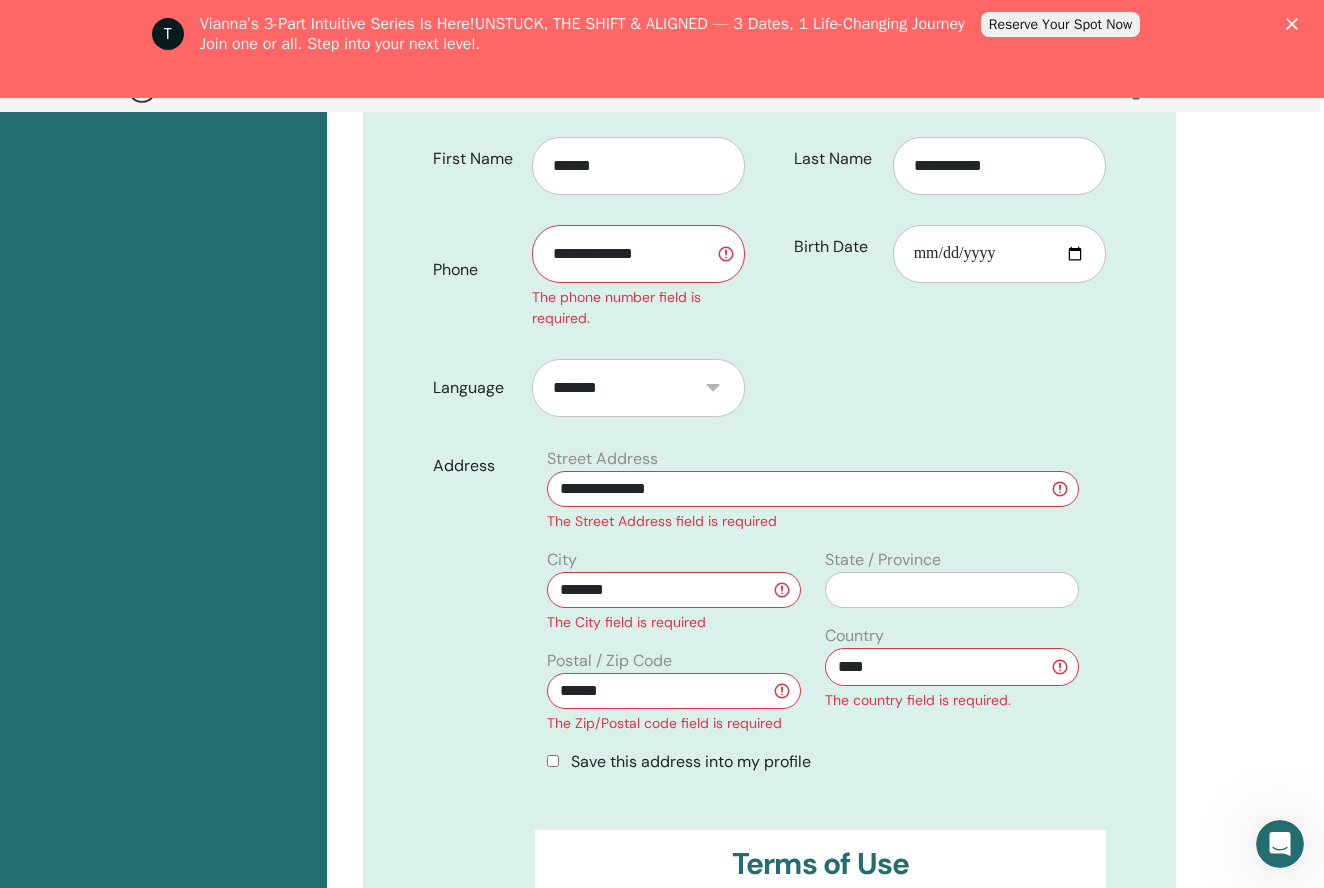 drag, startPoint x: 674, startPoint y: 254, endPoint x: 505, endPoint y: 261, distance: 169.14491 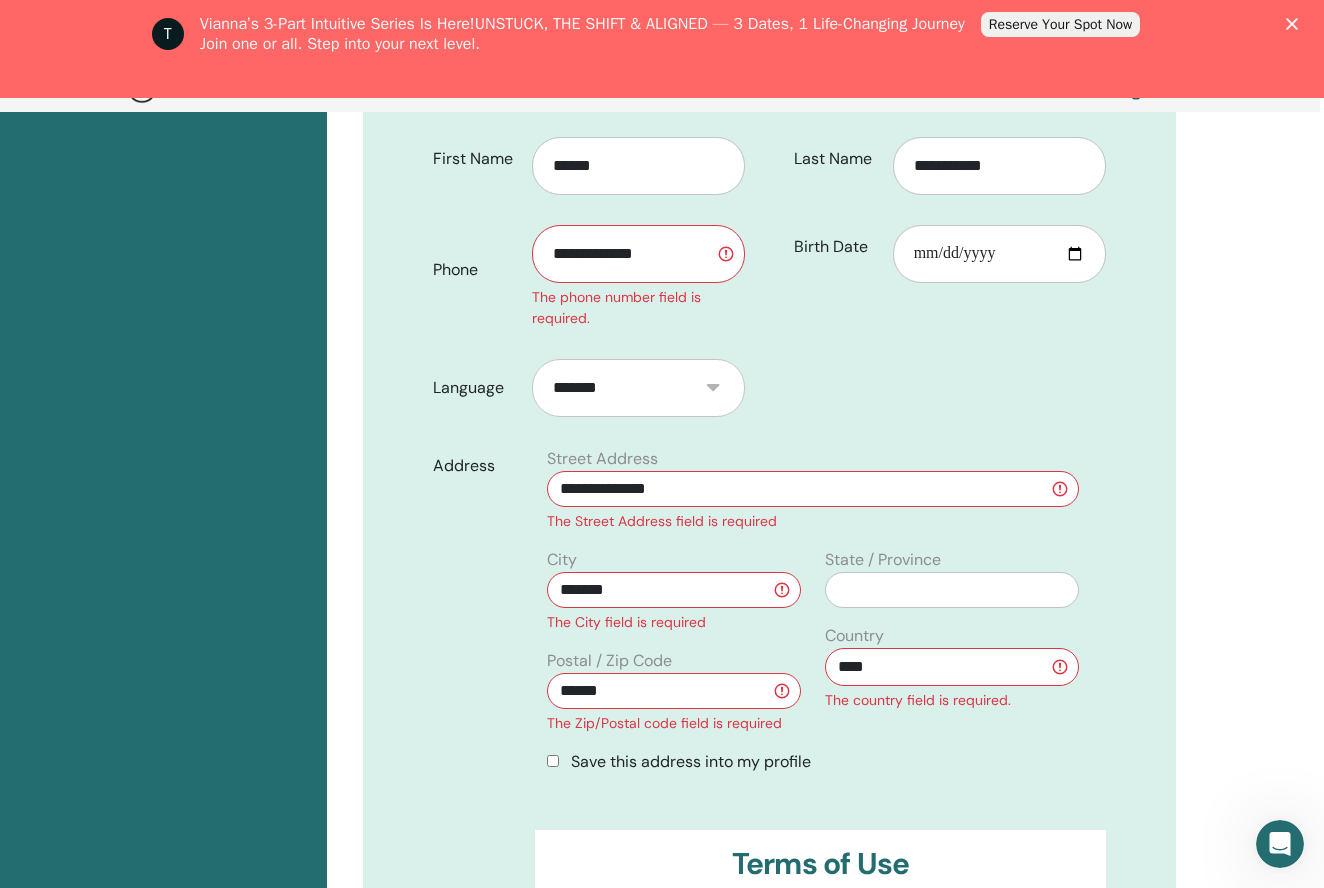 click on "Phone
[PHONE]
The phone number field is required." at bounding box center (589, 270) 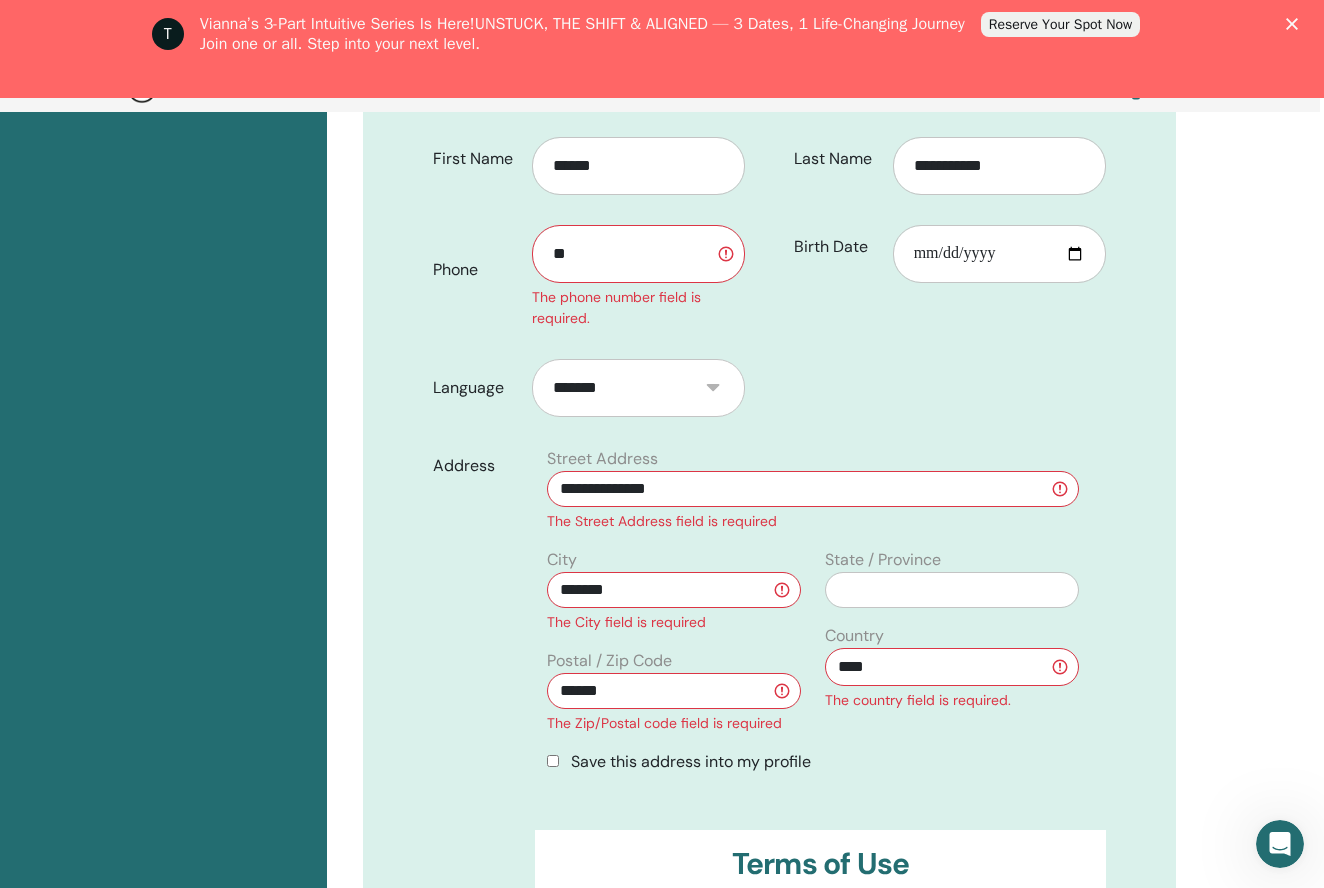 click on "**" at bounding box center [638, 254] 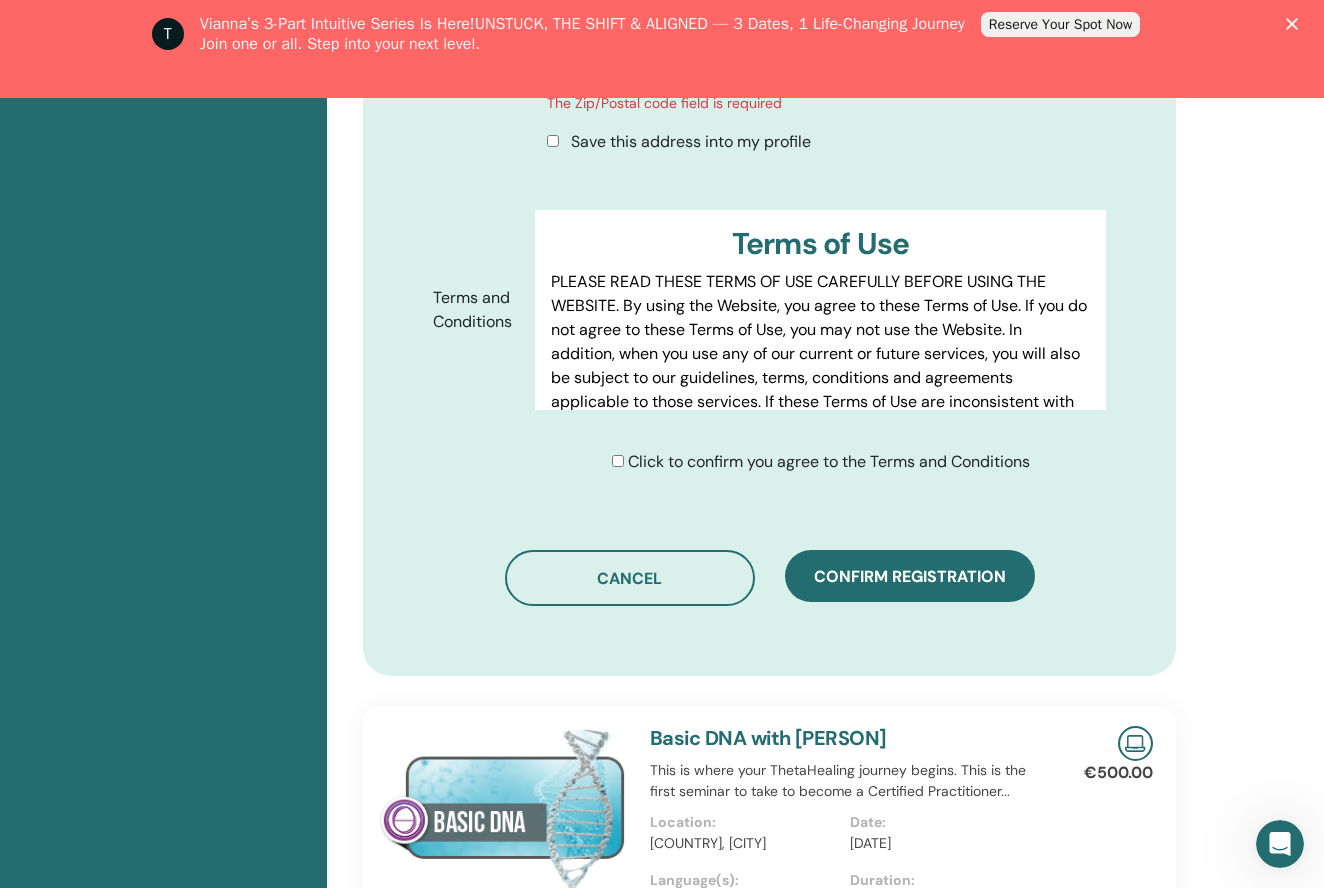 scroll, scrollTop: 1155, scrollLeft: 4, axis: both 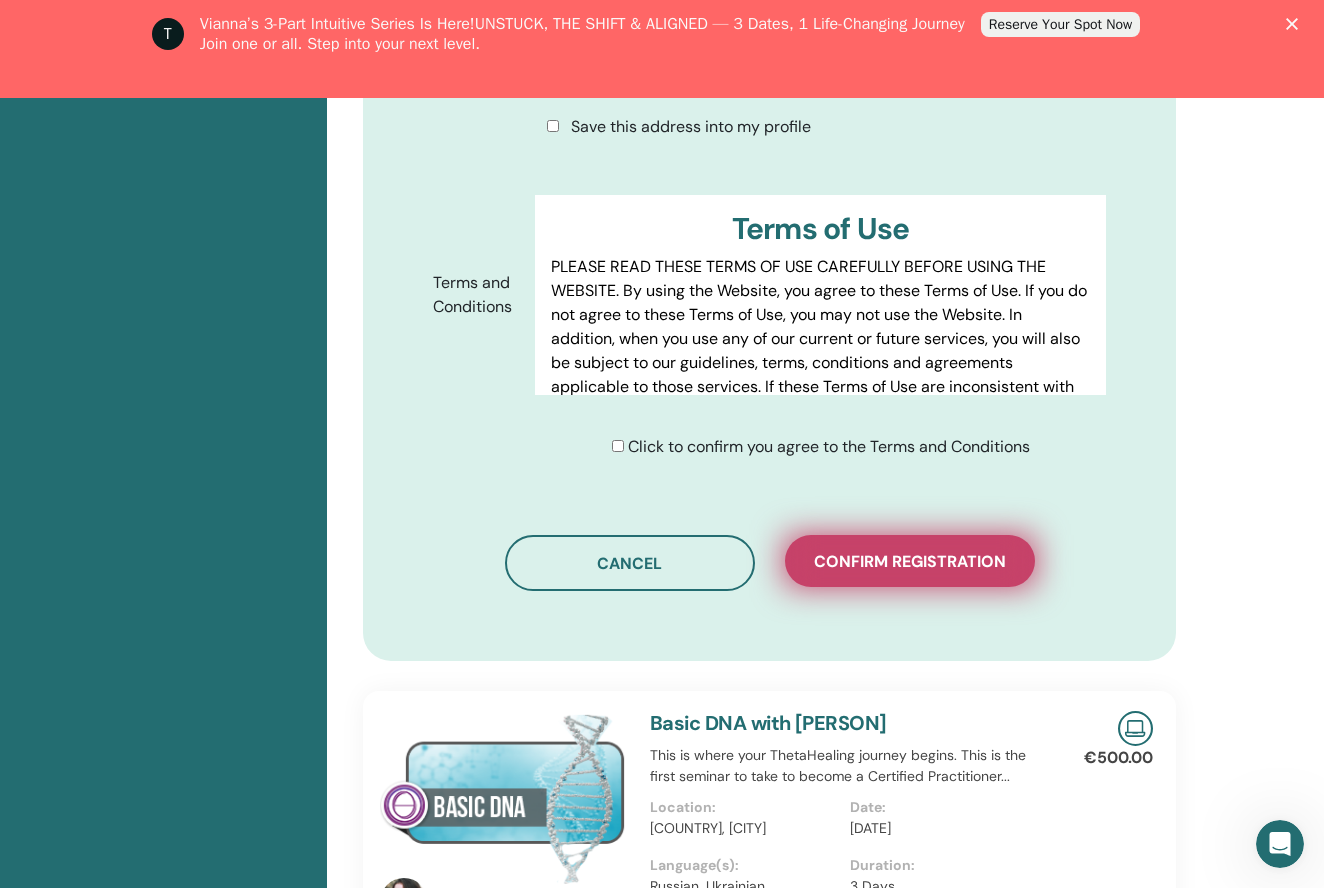 type on "**********" 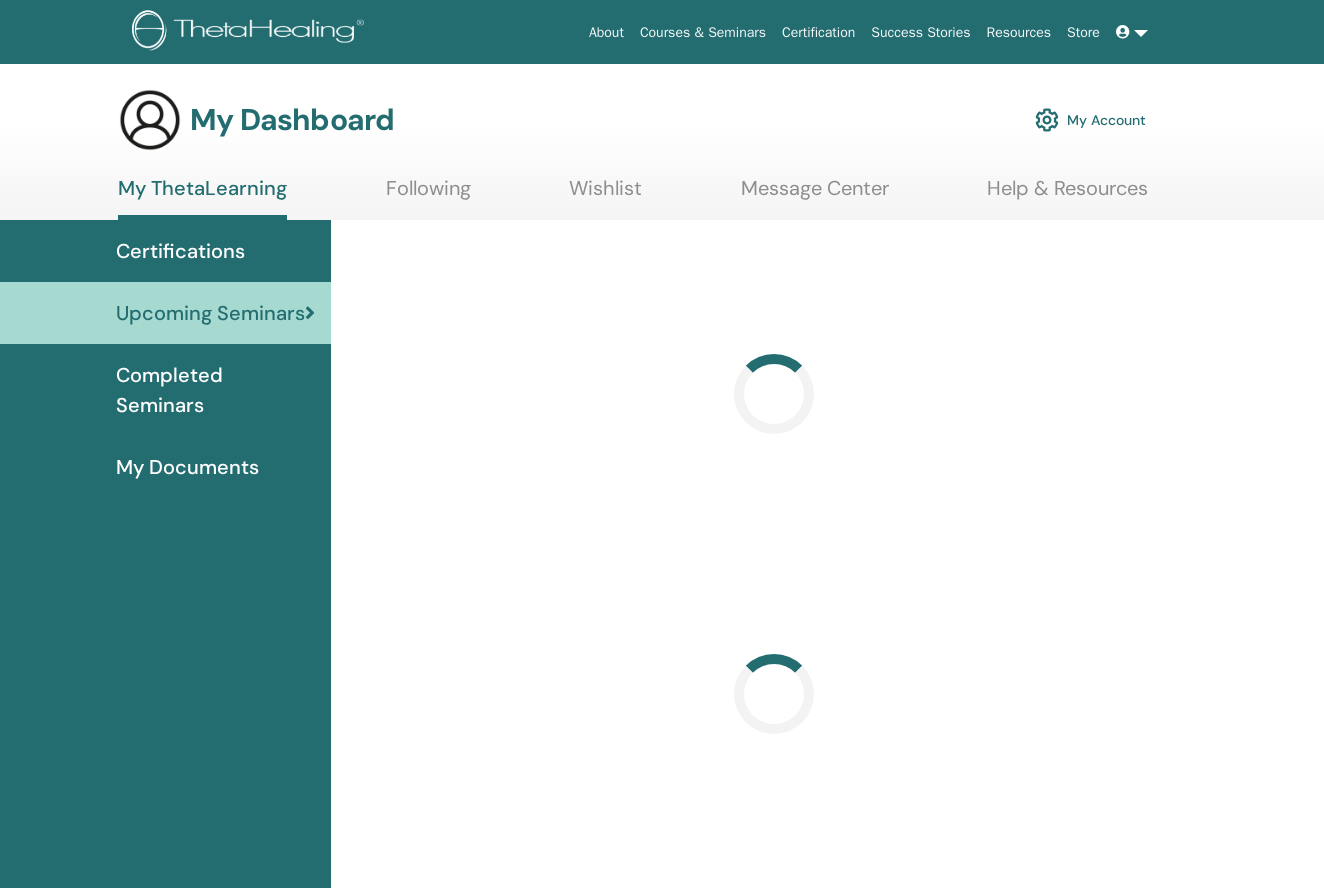 scroll, scrollTop: 0, scrollLeft: 0, axis: both 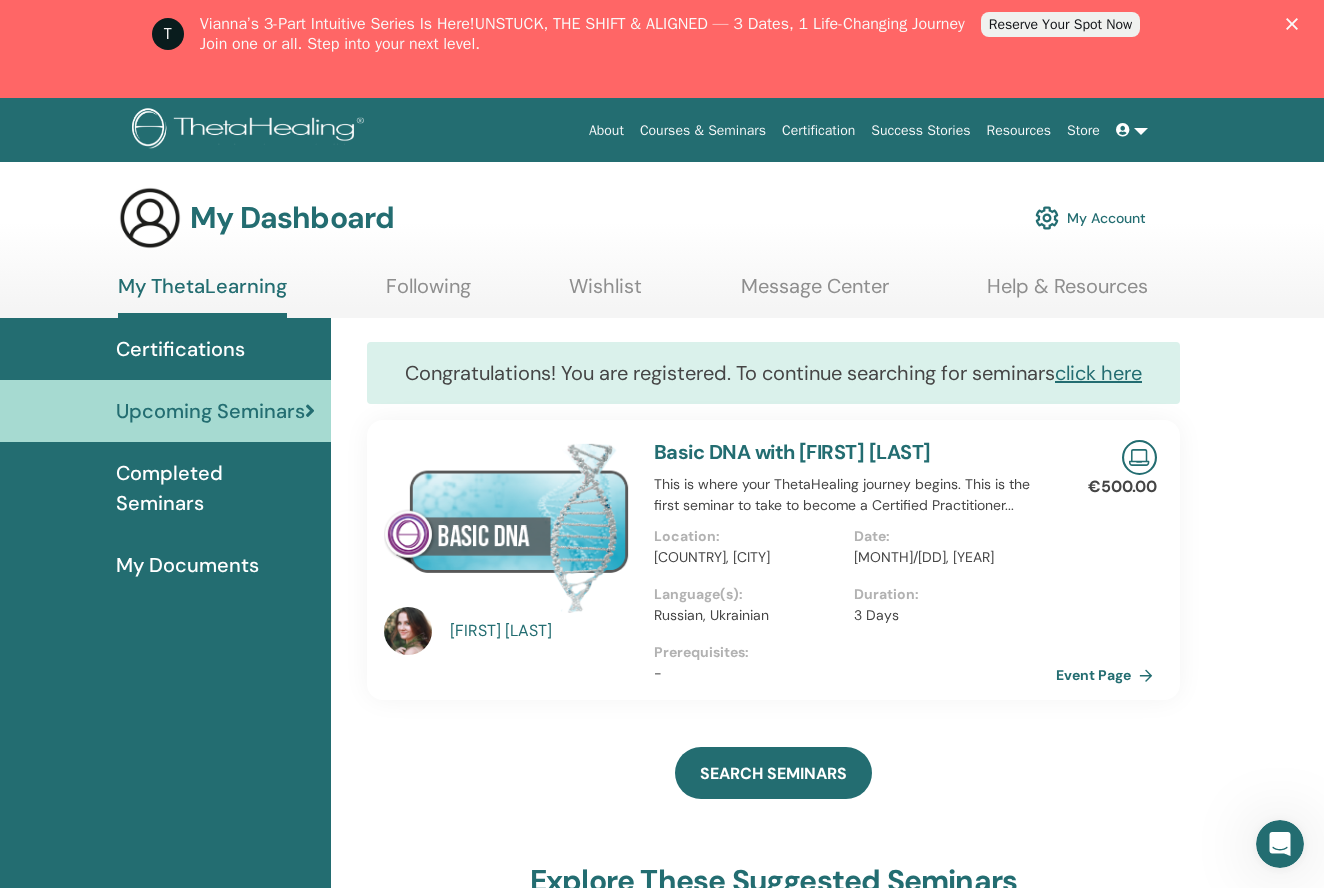 click on "Event Page" at bounding box center [1108, 675] 